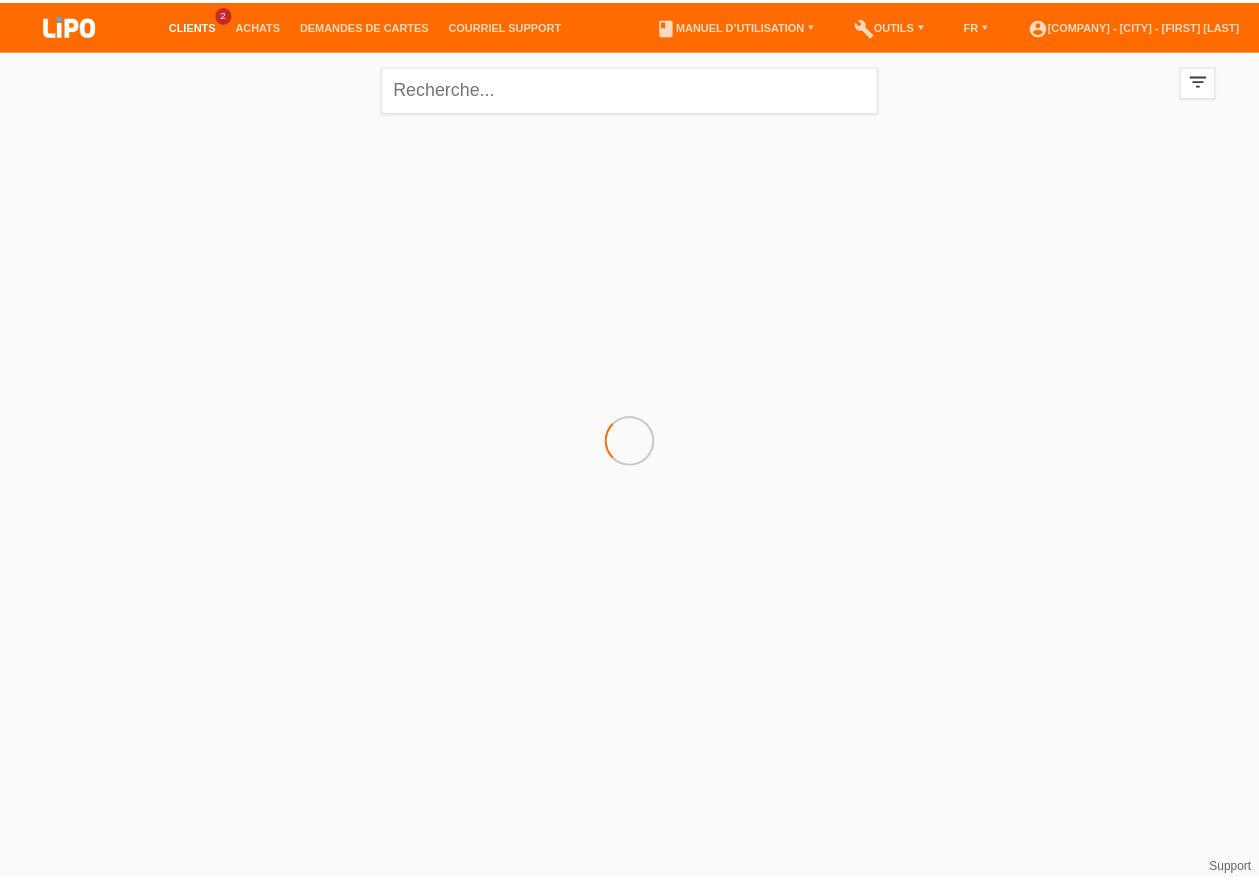 scroll, scrollTop: 0, scrollLeft: 0, axis: both 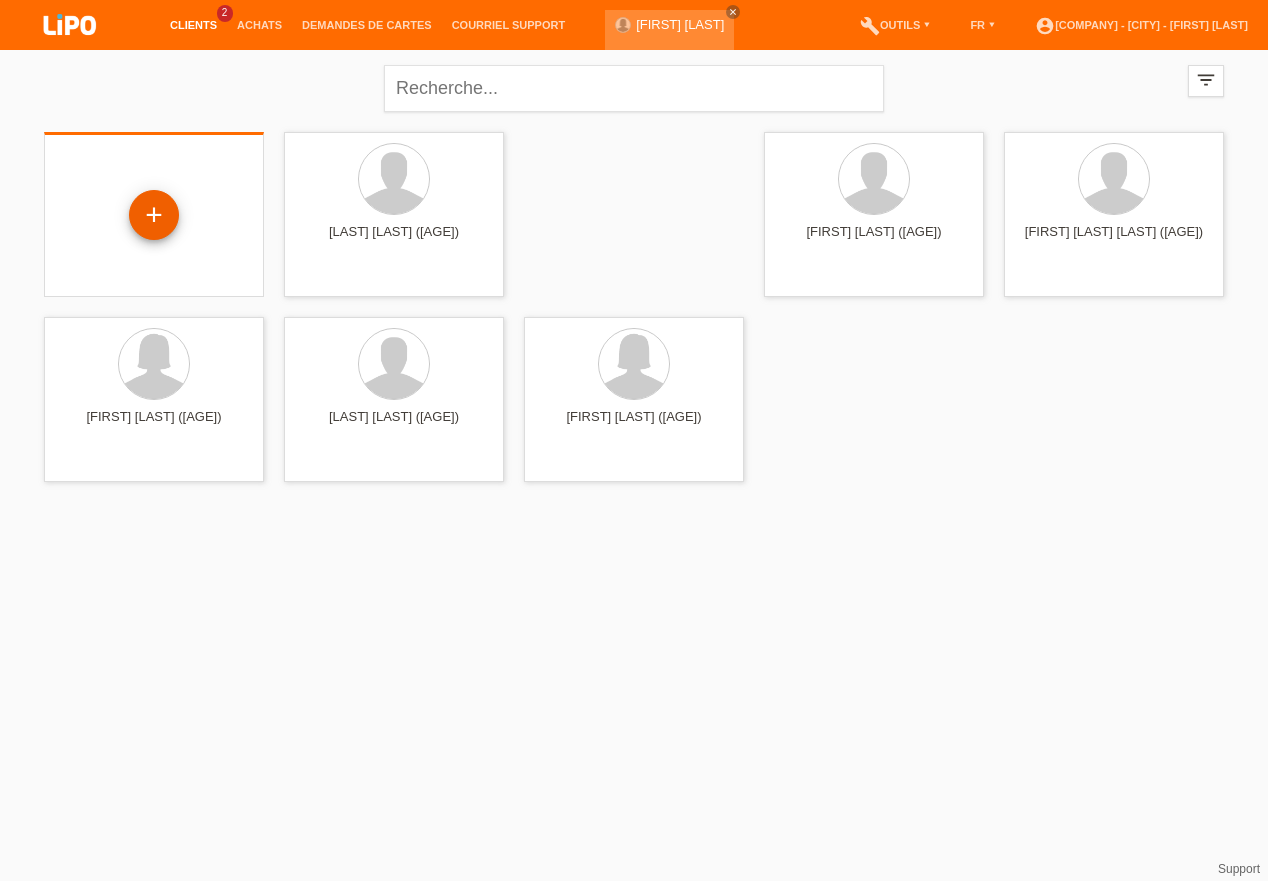 click on "+" at bounding box center (154, 215) 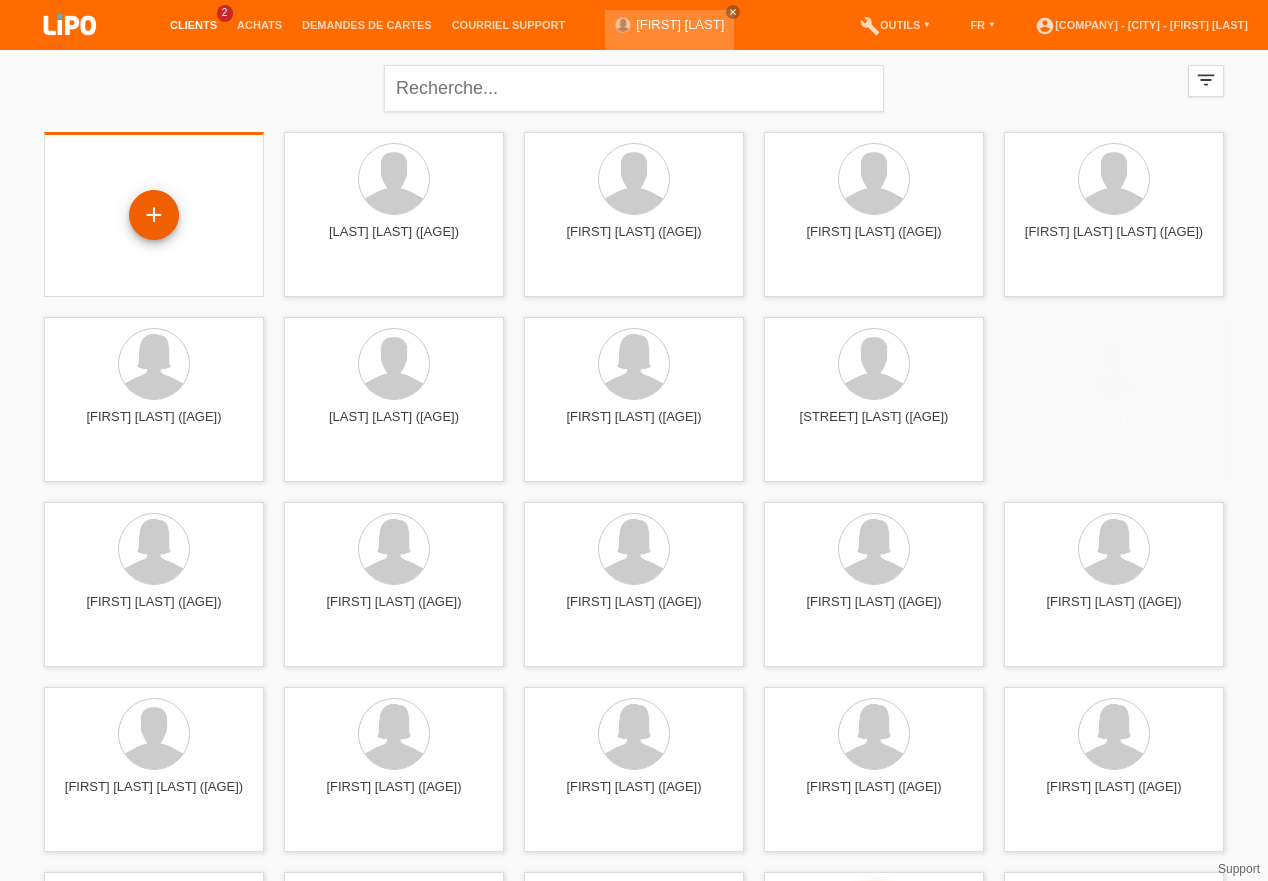 click on "+" at bounding box center [154, 215] 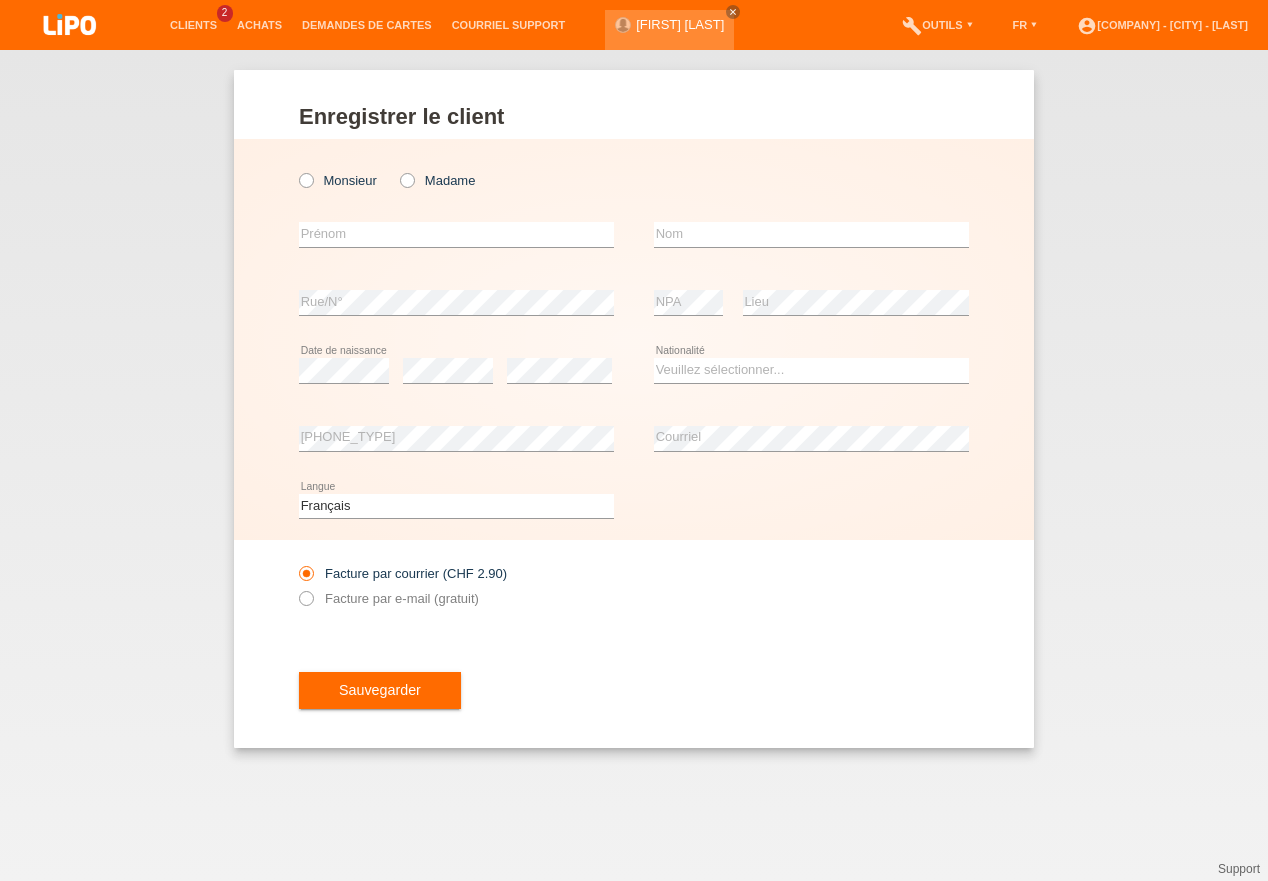 scroll, scrollTop: 0, scrollLeft: 0, axis: both 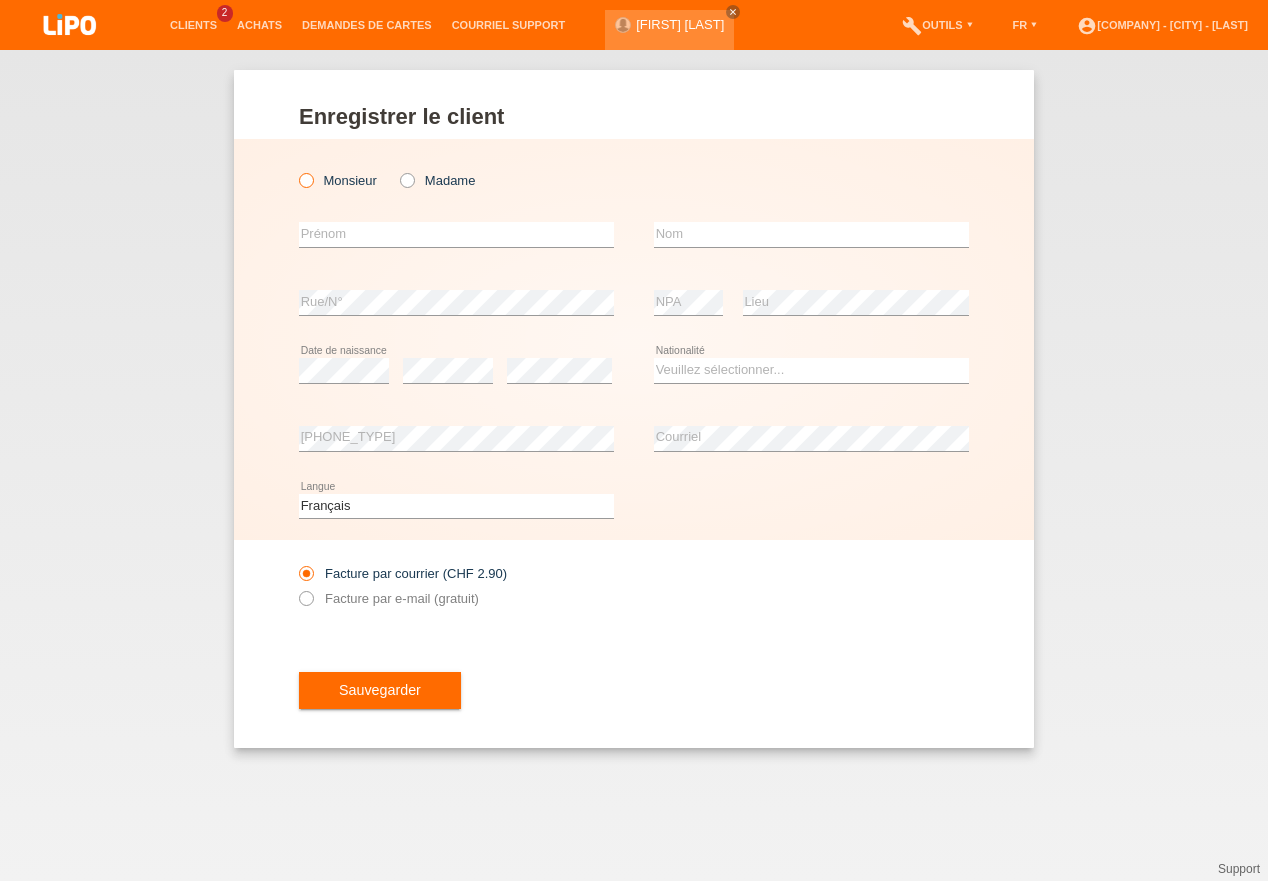 click at bounding box center [296, 170] 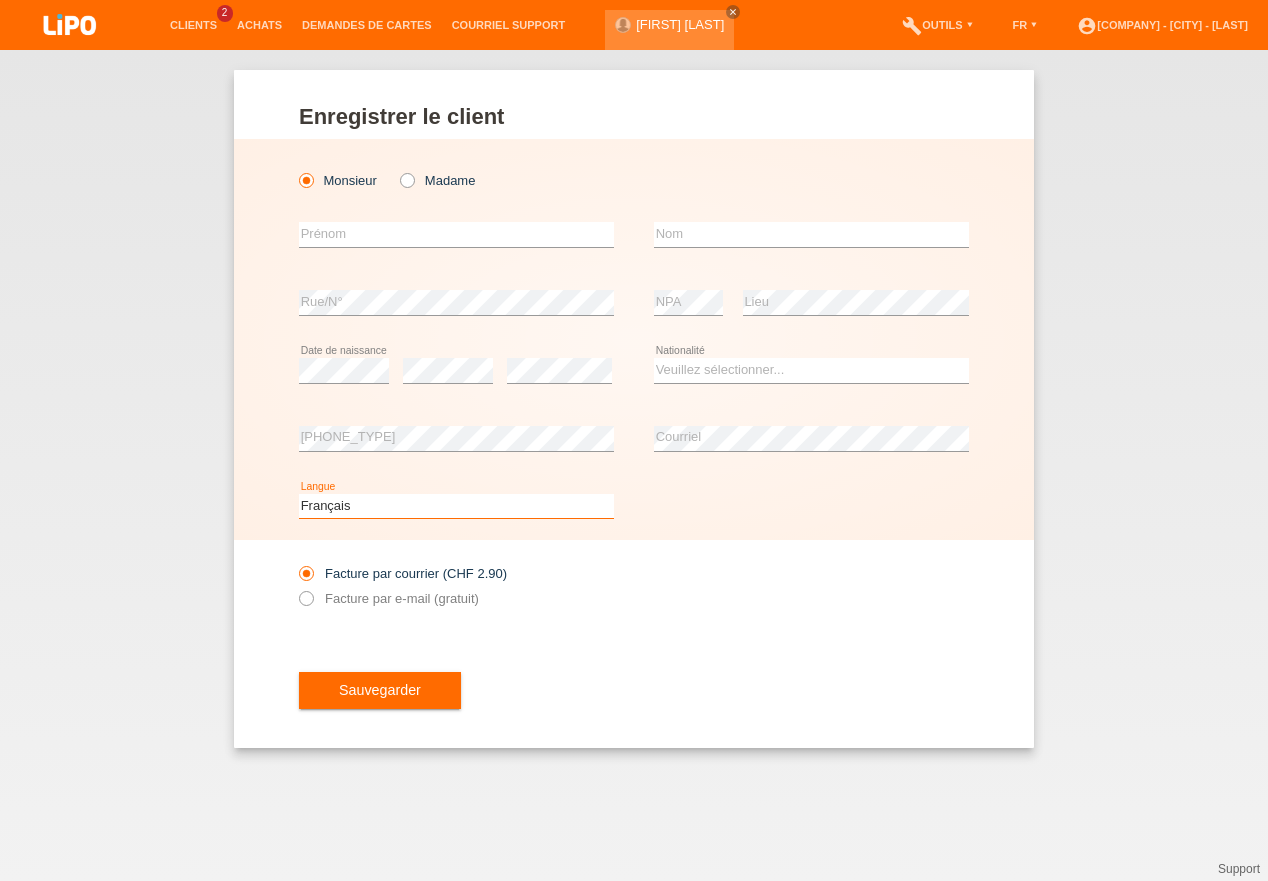 click on "Deutsch
Français
Italiano
English" at bounding box center [456, 506] 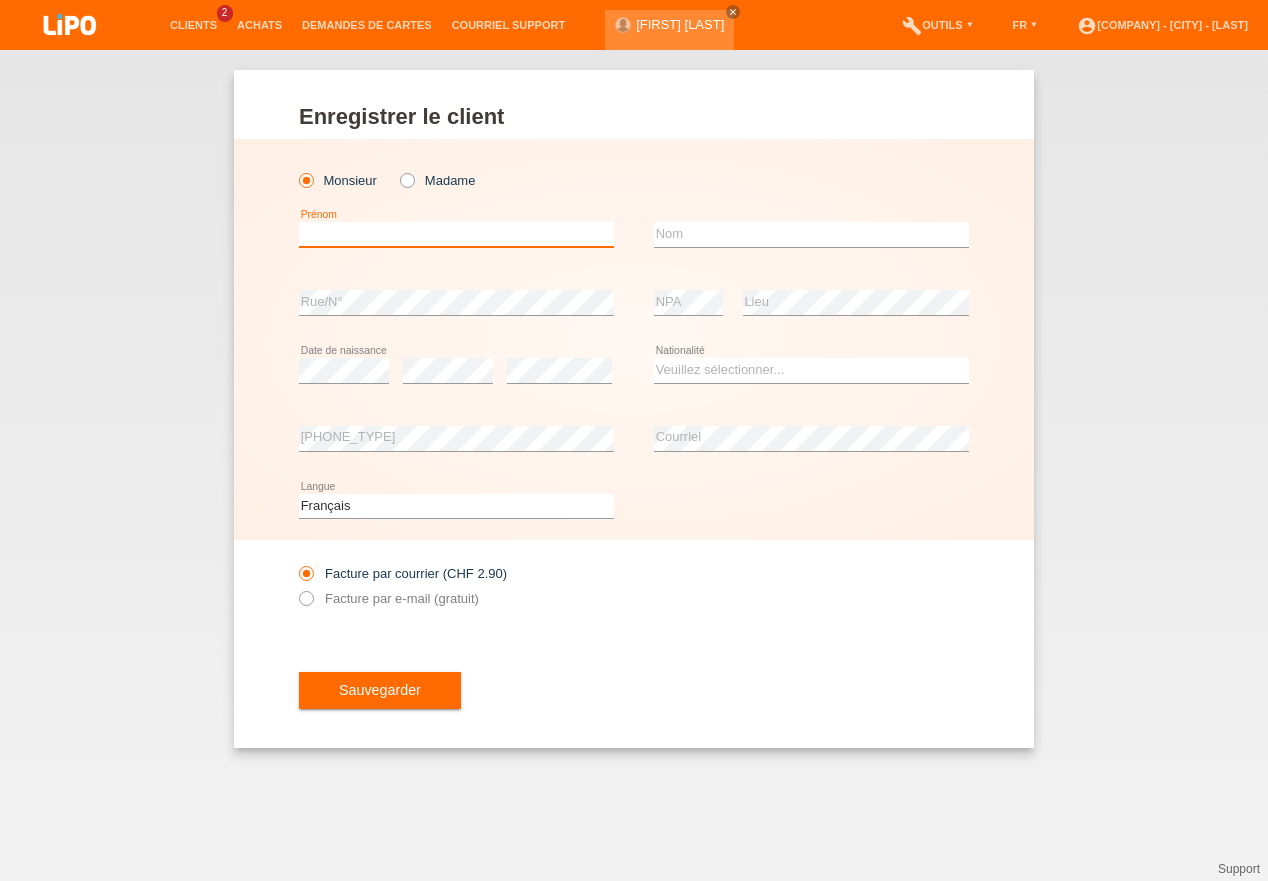 click at bounding box center [456, 234] 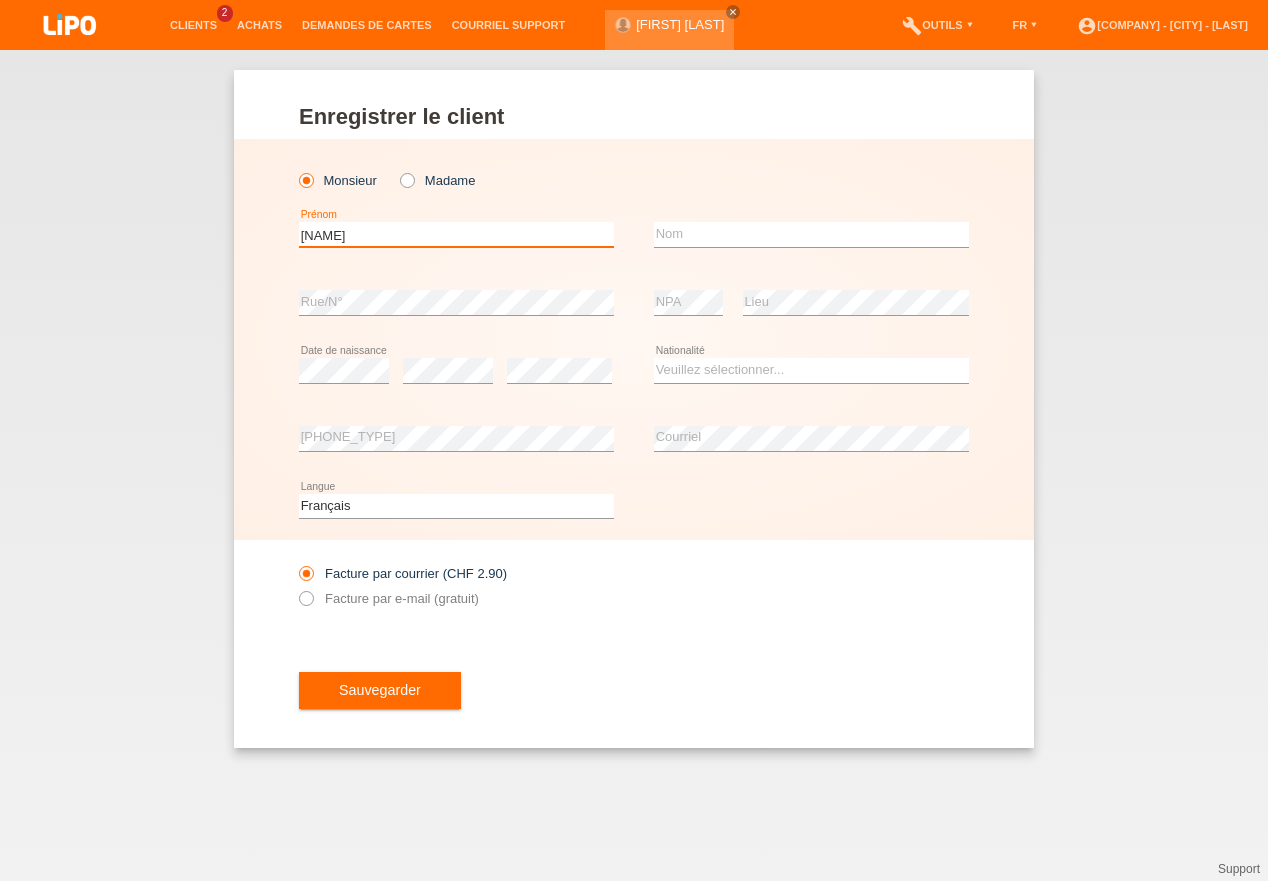 type on "[FIRST]" 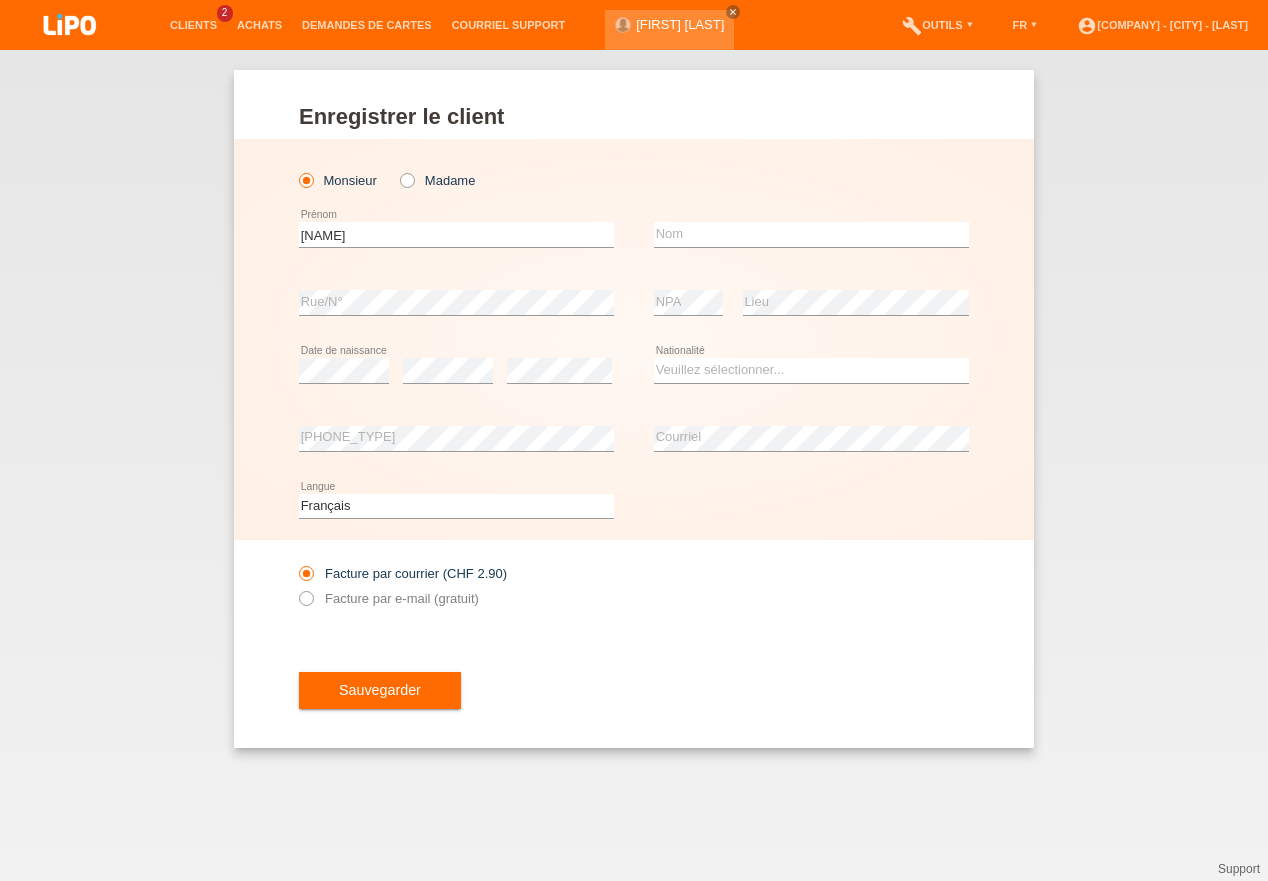 click on "error
Nom" at bounding box center (811, 235) 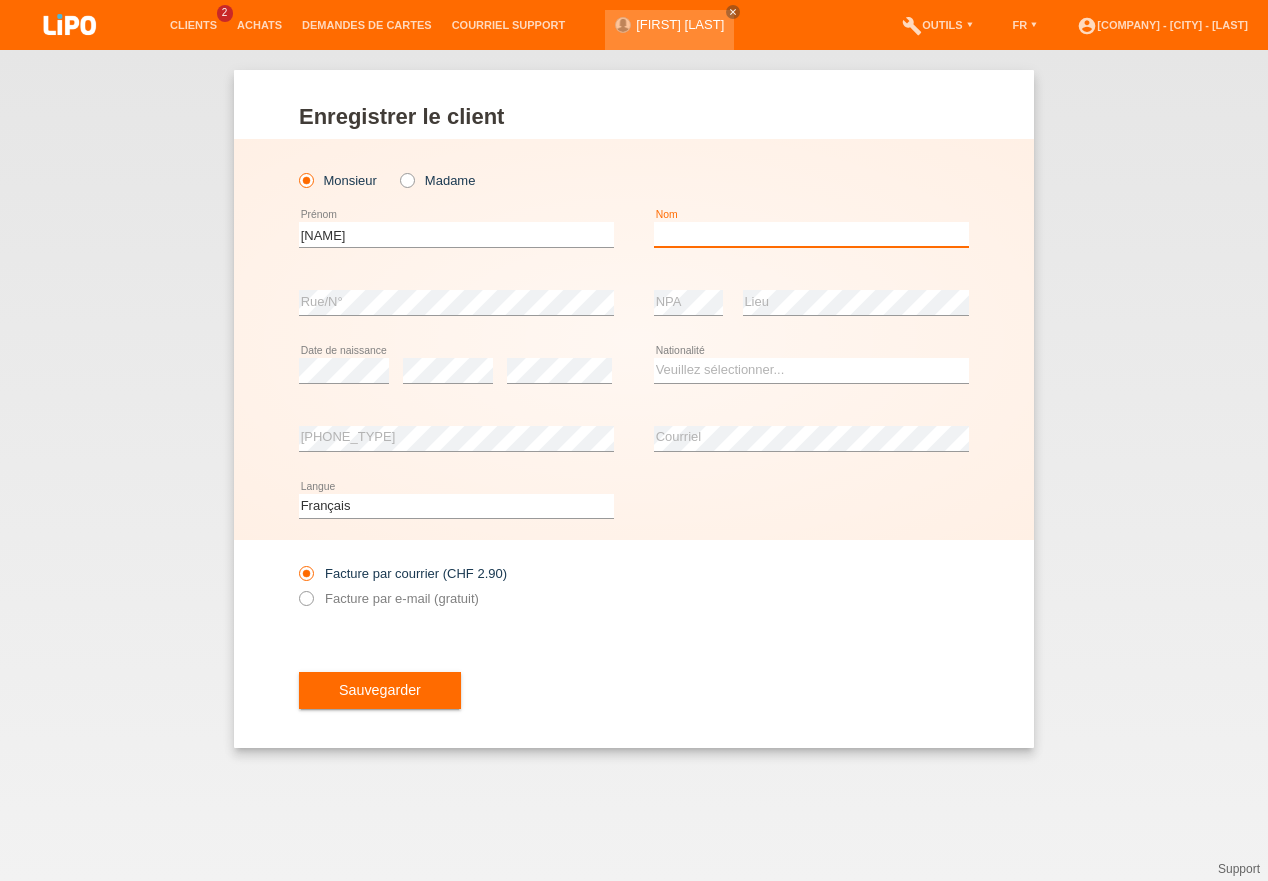 click at bounding box center [811, 234] 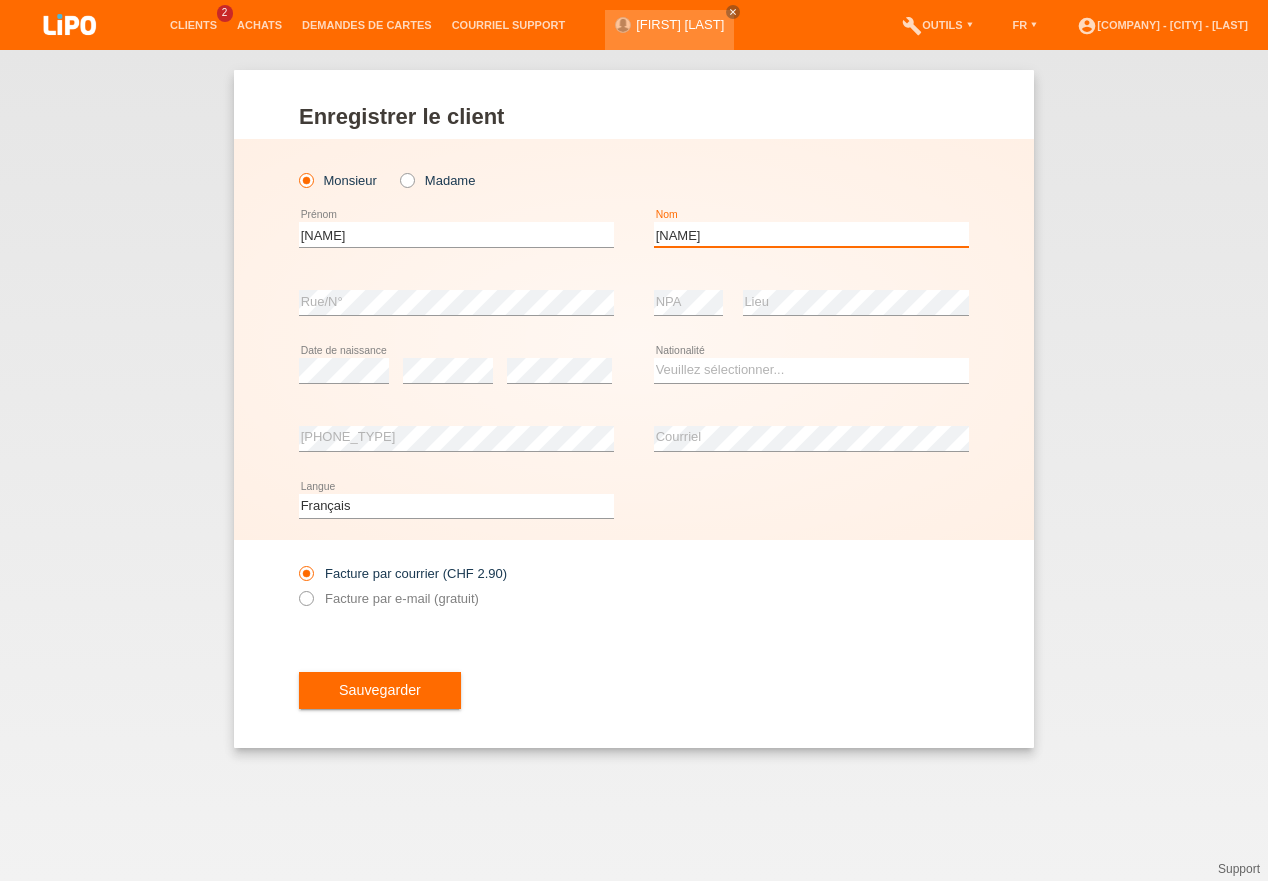 type on "[LAST]" 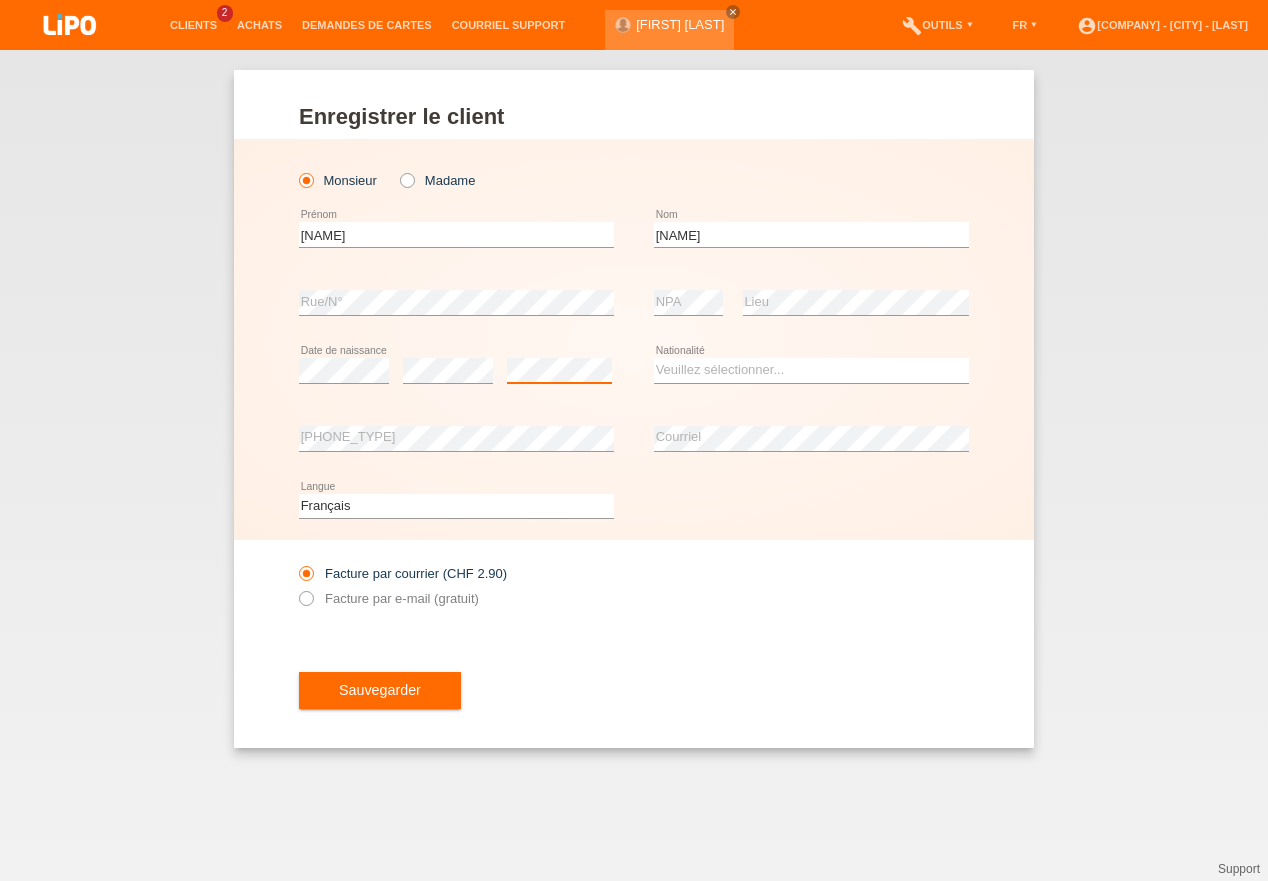 scroll, scrollTop: 0, scrollLeft: 0, axis: both 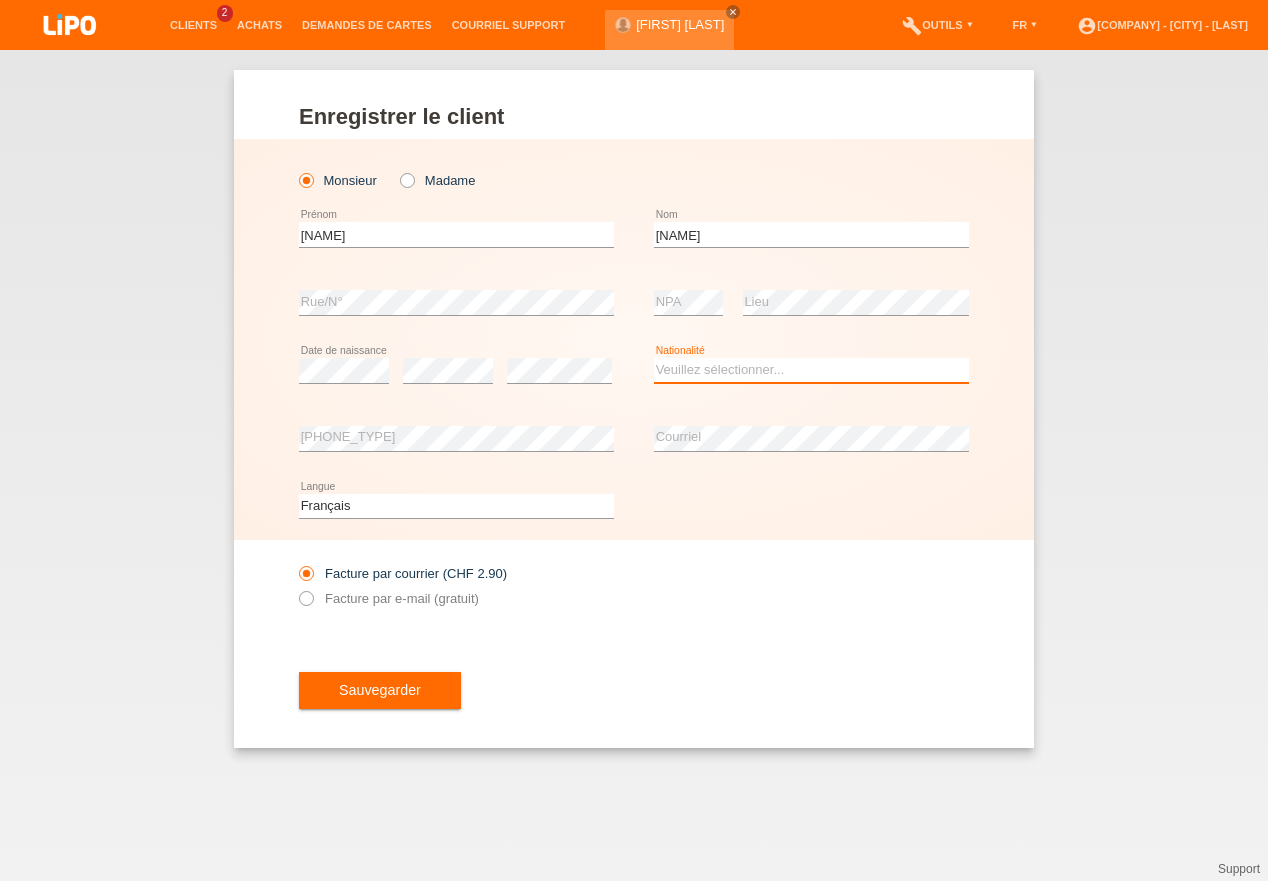 click on "Veuillez sélectionner...
Suisse
Allemagne
Autriche
Liechtenstein
------------
Afghanistan
Afrique du Sud
Åland
Albanie
Algérie Allemagne Andorre Angola Anguilla Antarctique Antigua-et-Barbuda Argentine" at bounding box center [811, 370] 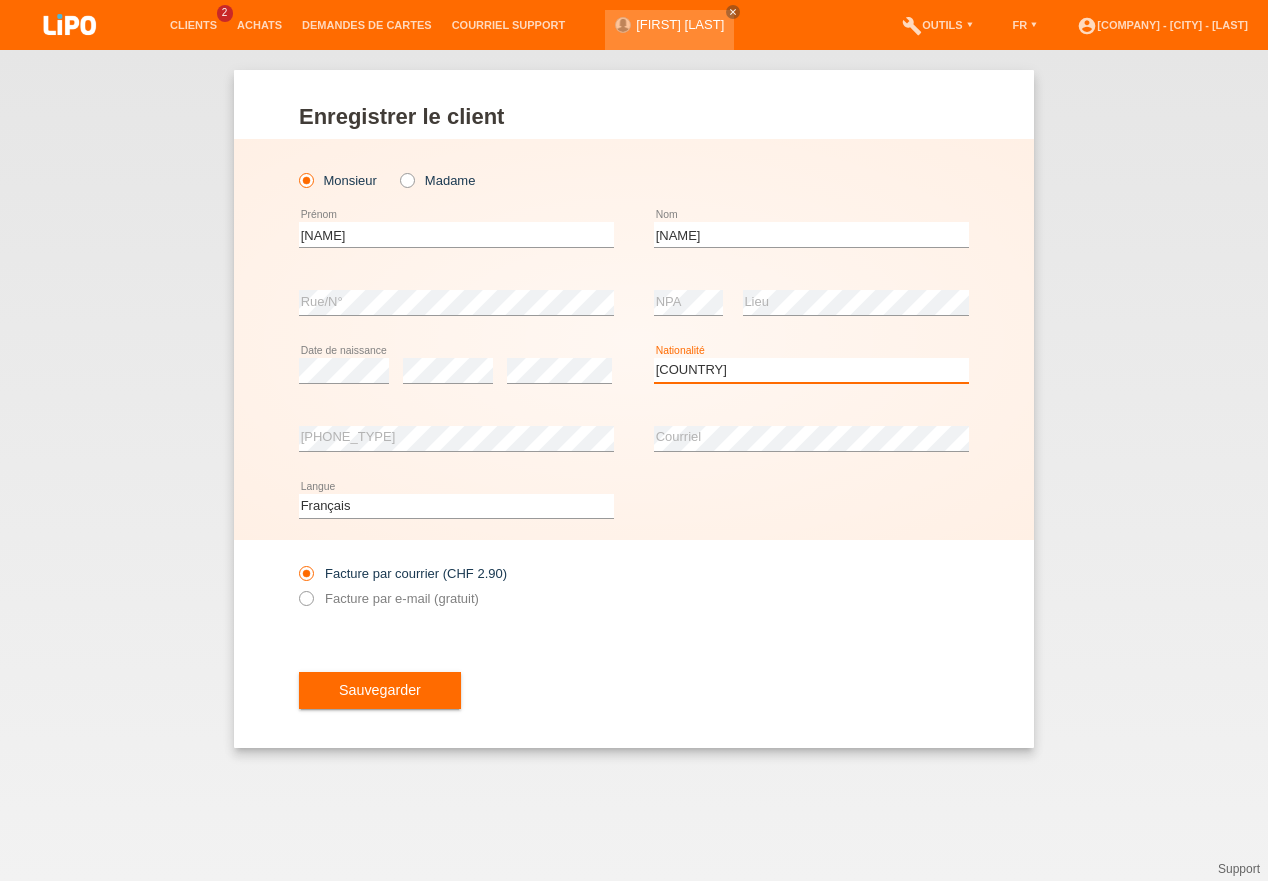 click on "Pakistan" at bounding box center (0, 0) 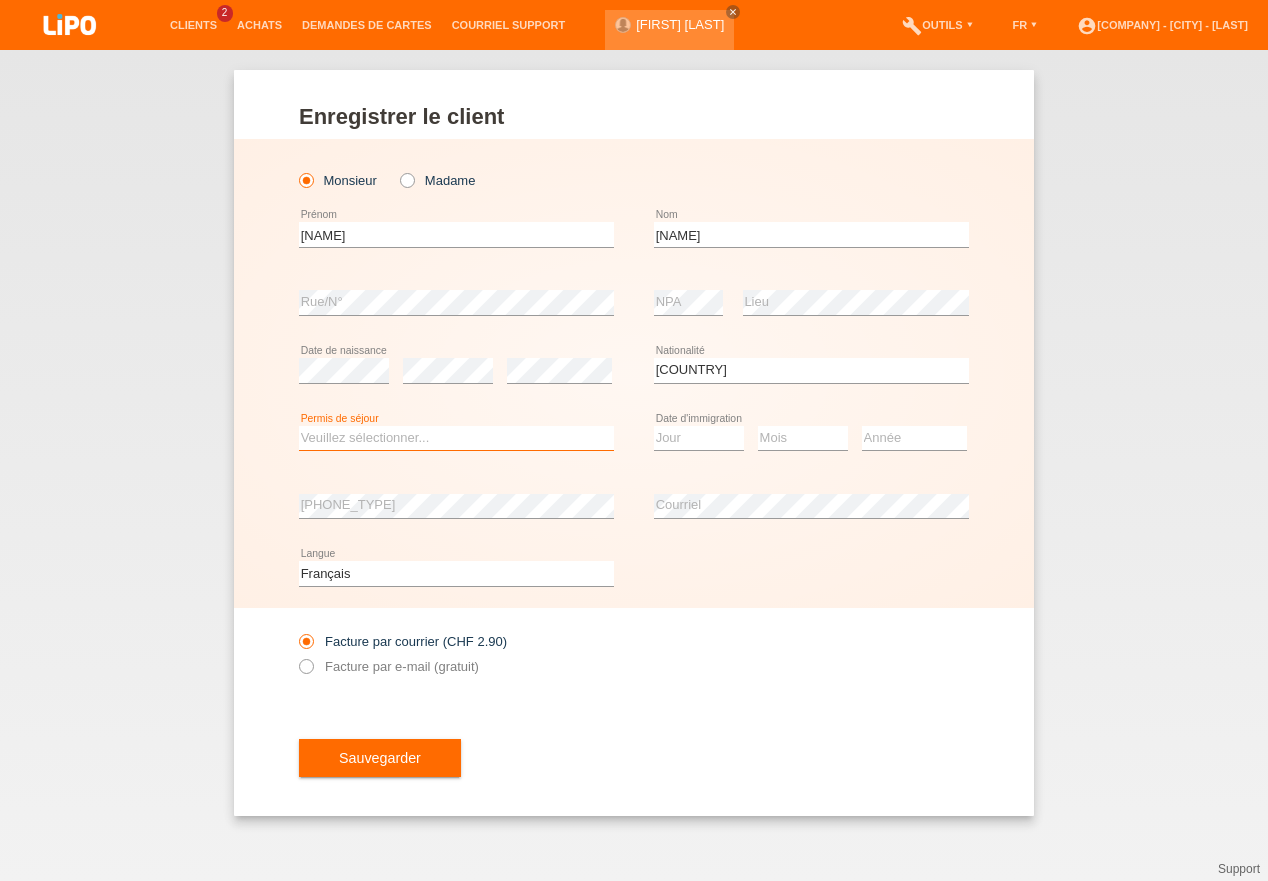 click on "Veuillez sélectionner...
C
B
B - Statut de réfugié
Autre" at bounding box center [456, 438] 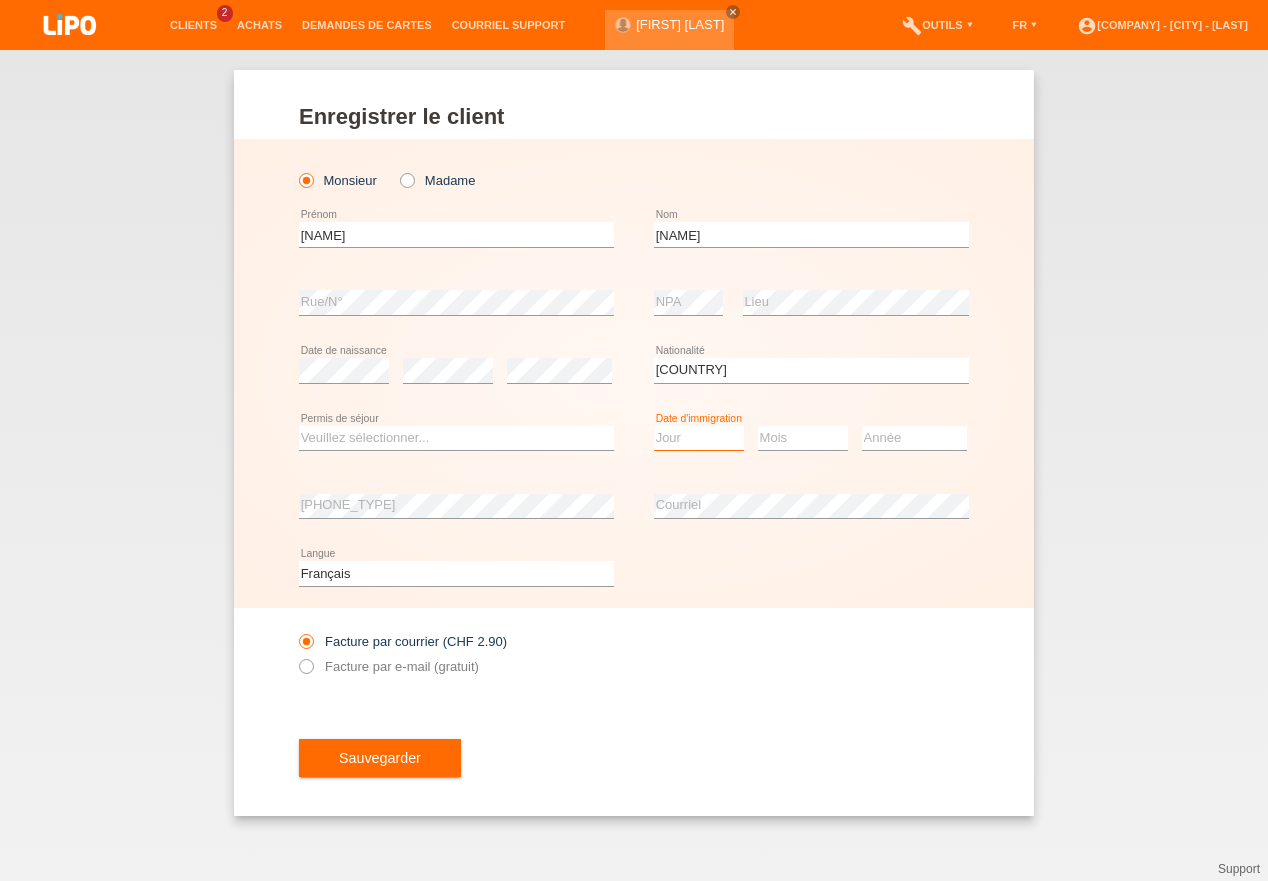 click on "Jour
01
02
03
04
05
06
07
08
09
10 11" at bounding box center (699, 438) 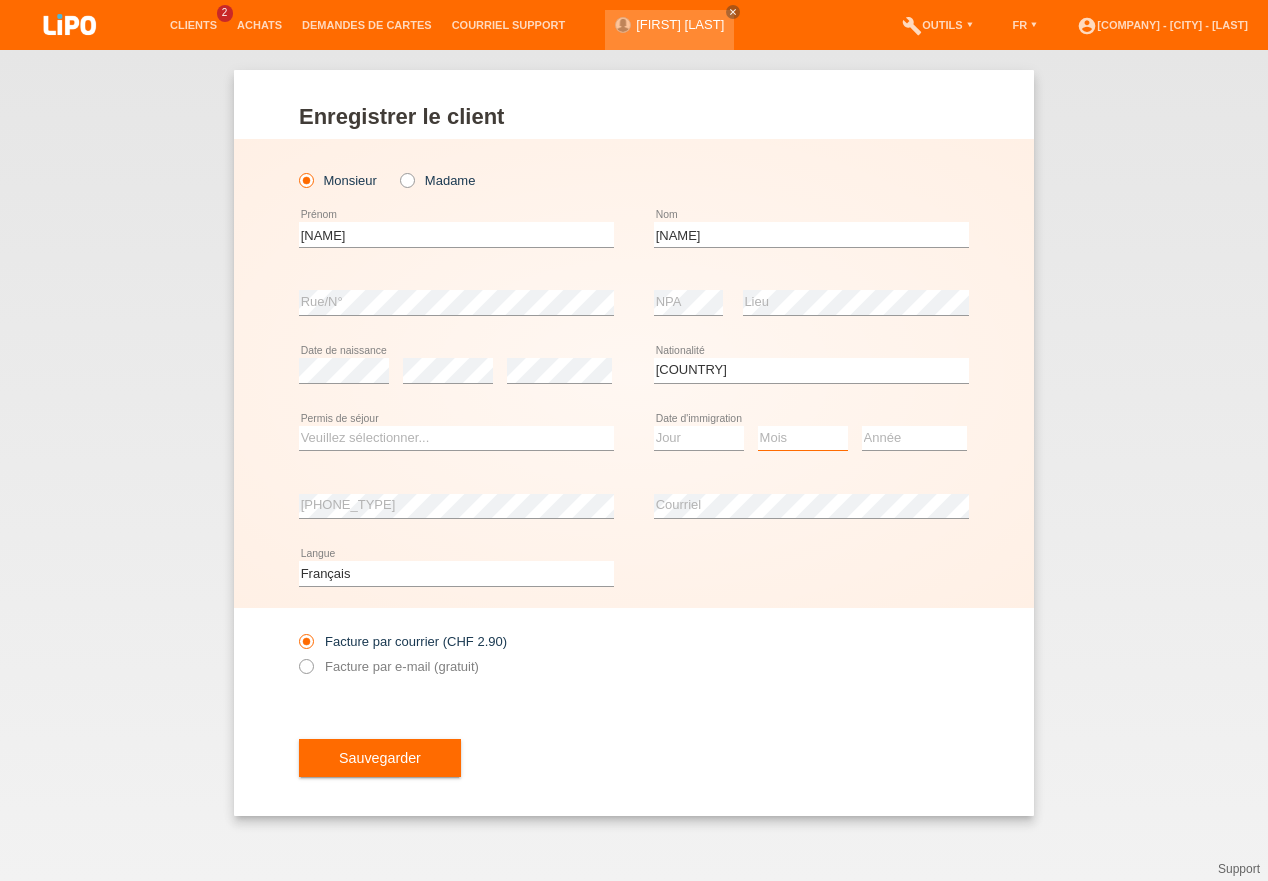 click on "Mois
01
02
03
04
05
06
07
08
09
10 11" at bounding box center [803, 438] 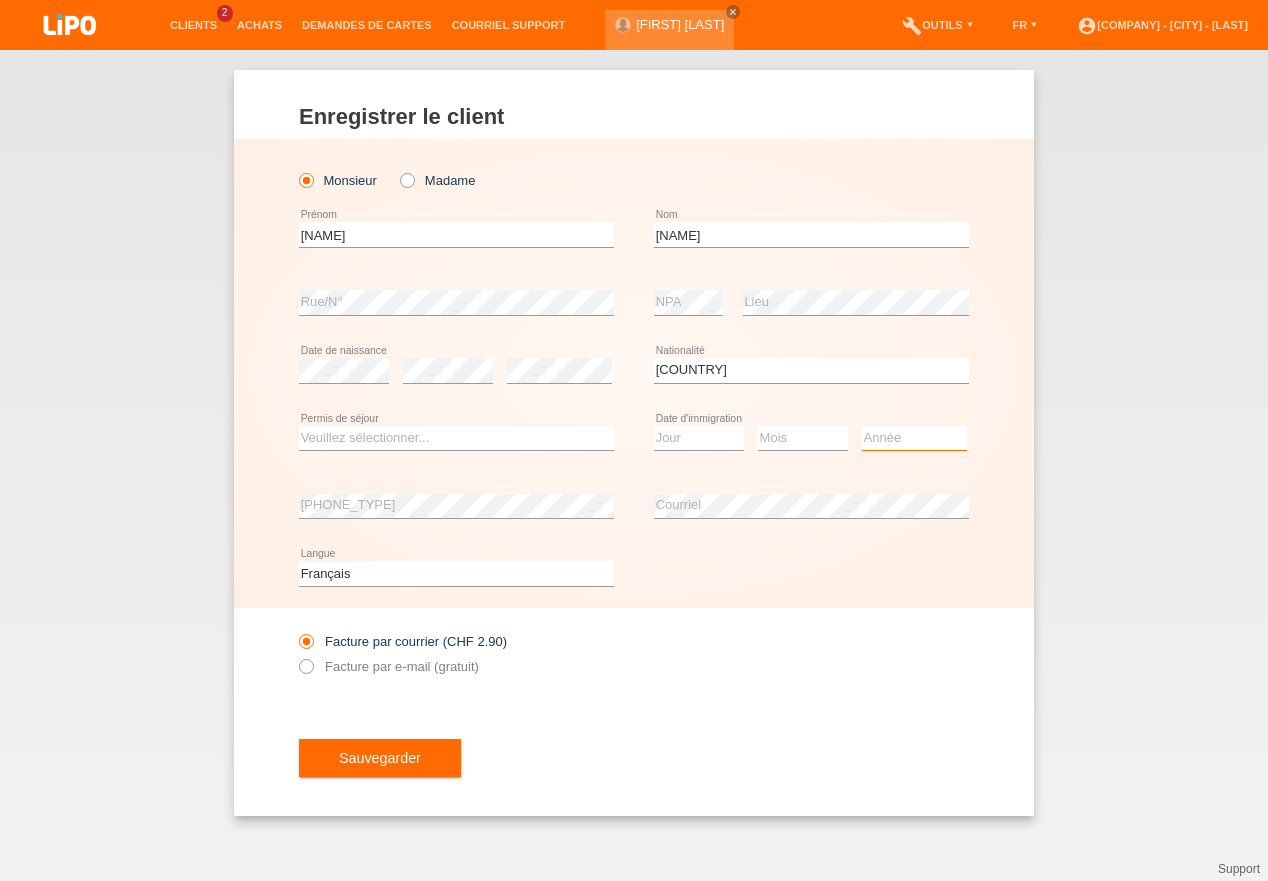 click on "Année
2025
2024
2023
2022
2021
2020
2019
2018
2017 2016 2015 2014 2013 2012 2011 2010 2009 2008 2007 2006 2005 2004 2003 2002 2001" at bounding box center (914, 438) 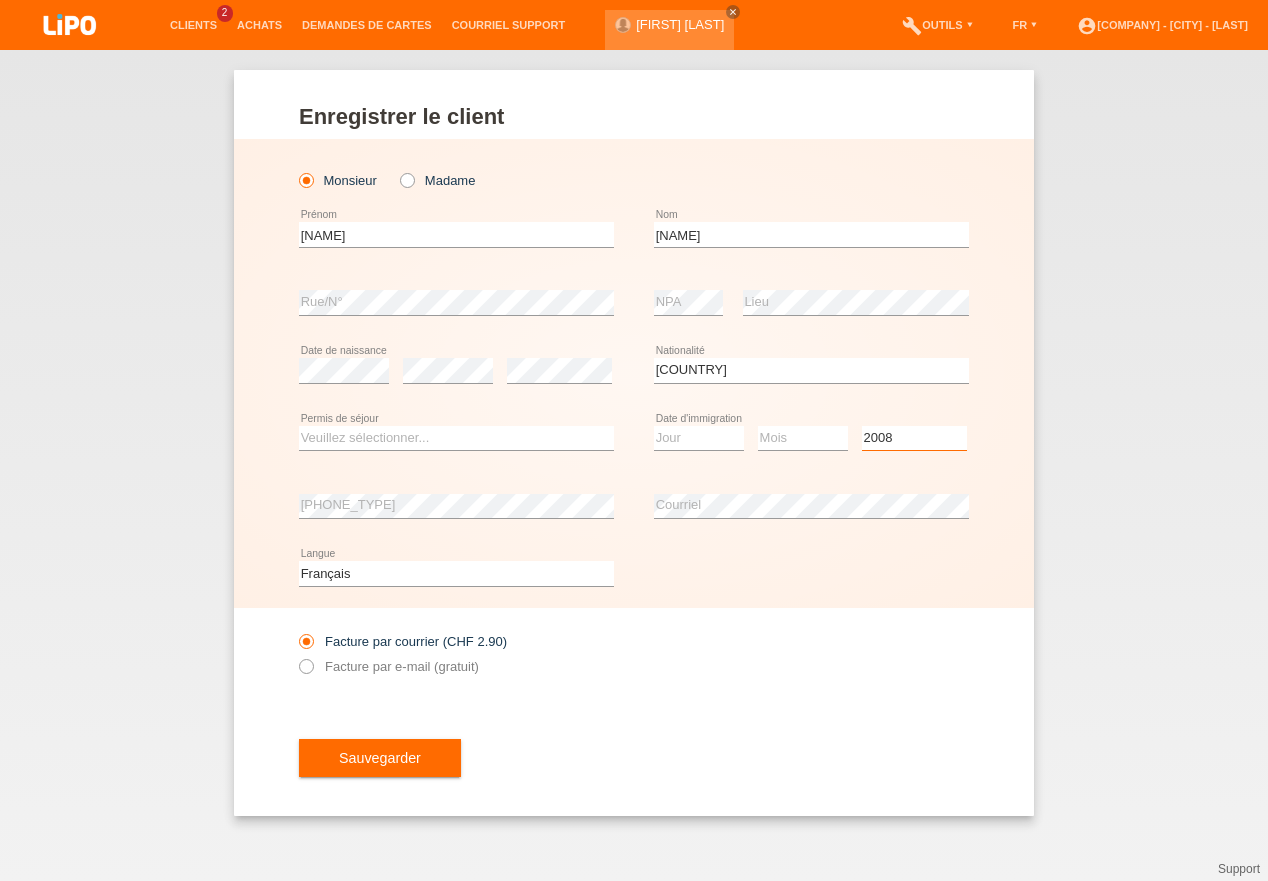 click on "2008" at bounding box center [0, 0] 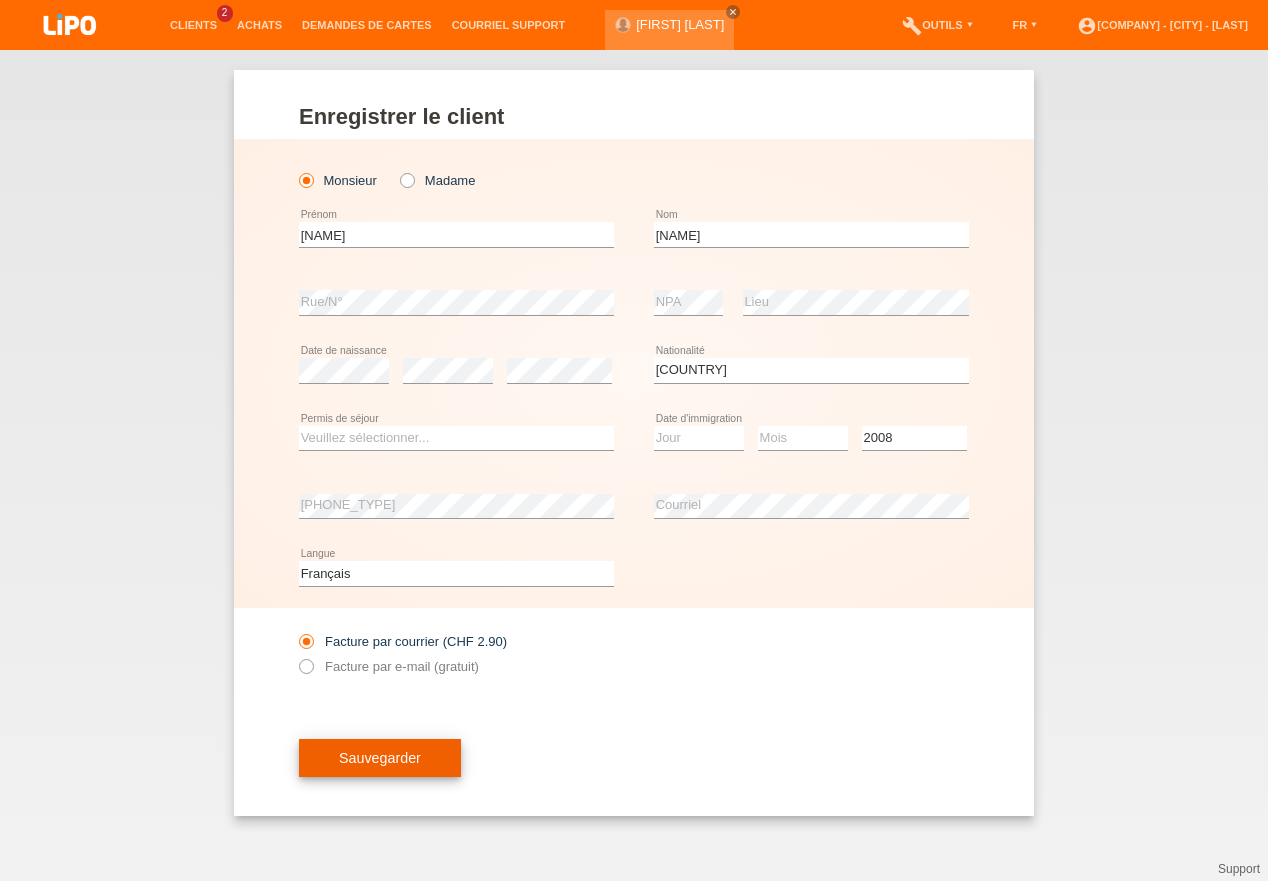 click on "Sauvegarder" at bounding box center (380, 758) 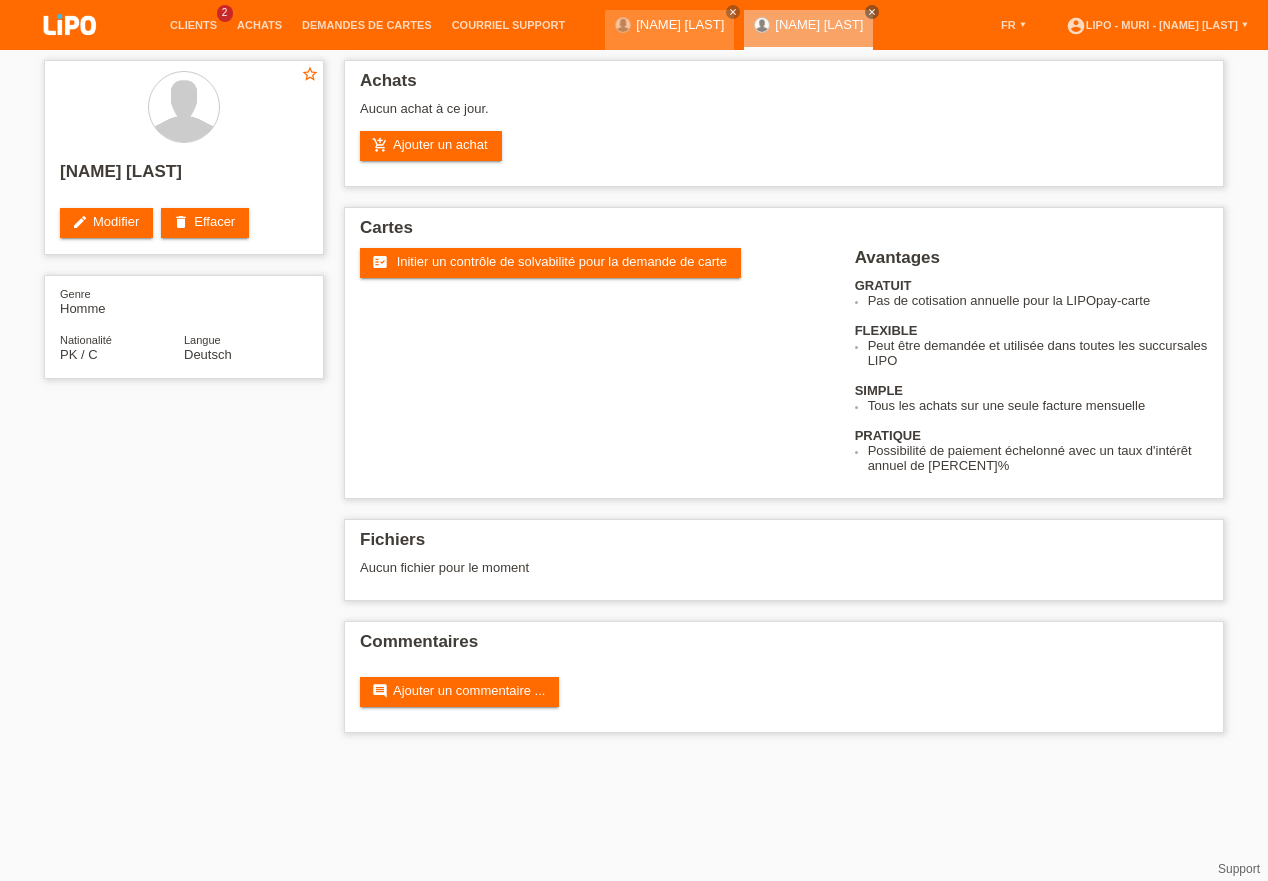 scroll, scrollTop: 0, scrollLeft: 0, axis: both 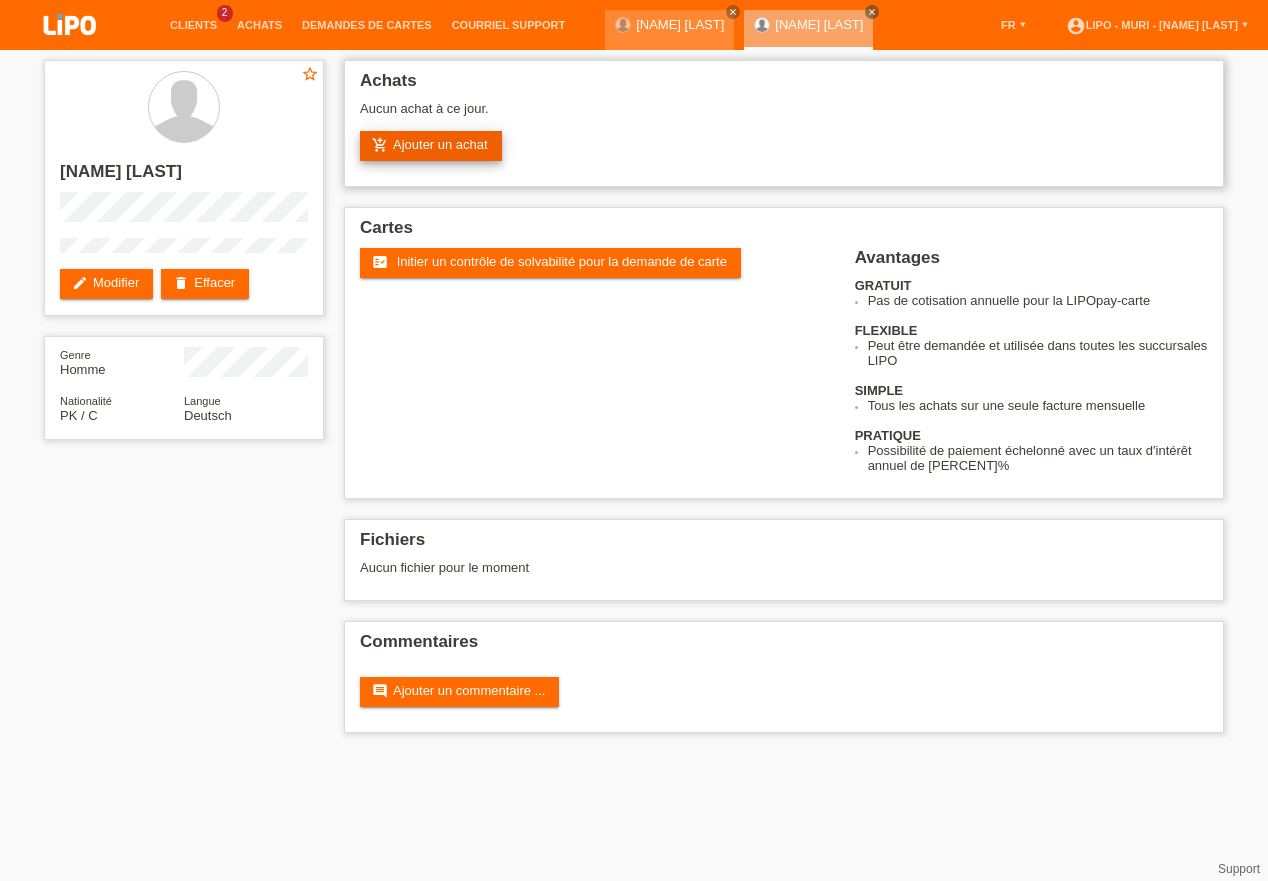 click on "add_shopping_cart  Ajouter un achat" at bounding box center [431, 146] 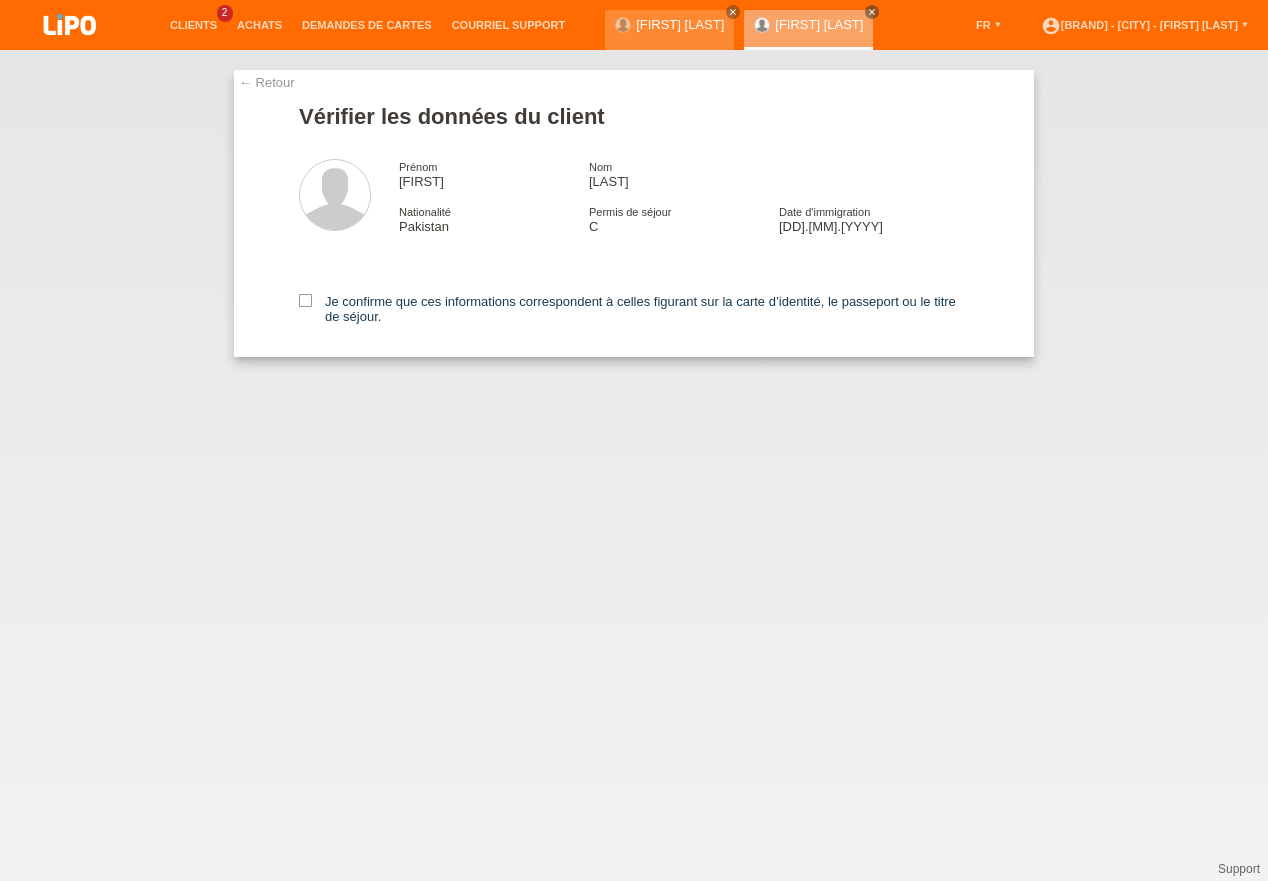 scroll, scrollTop: 0, scrollLeft: 0, axis: both 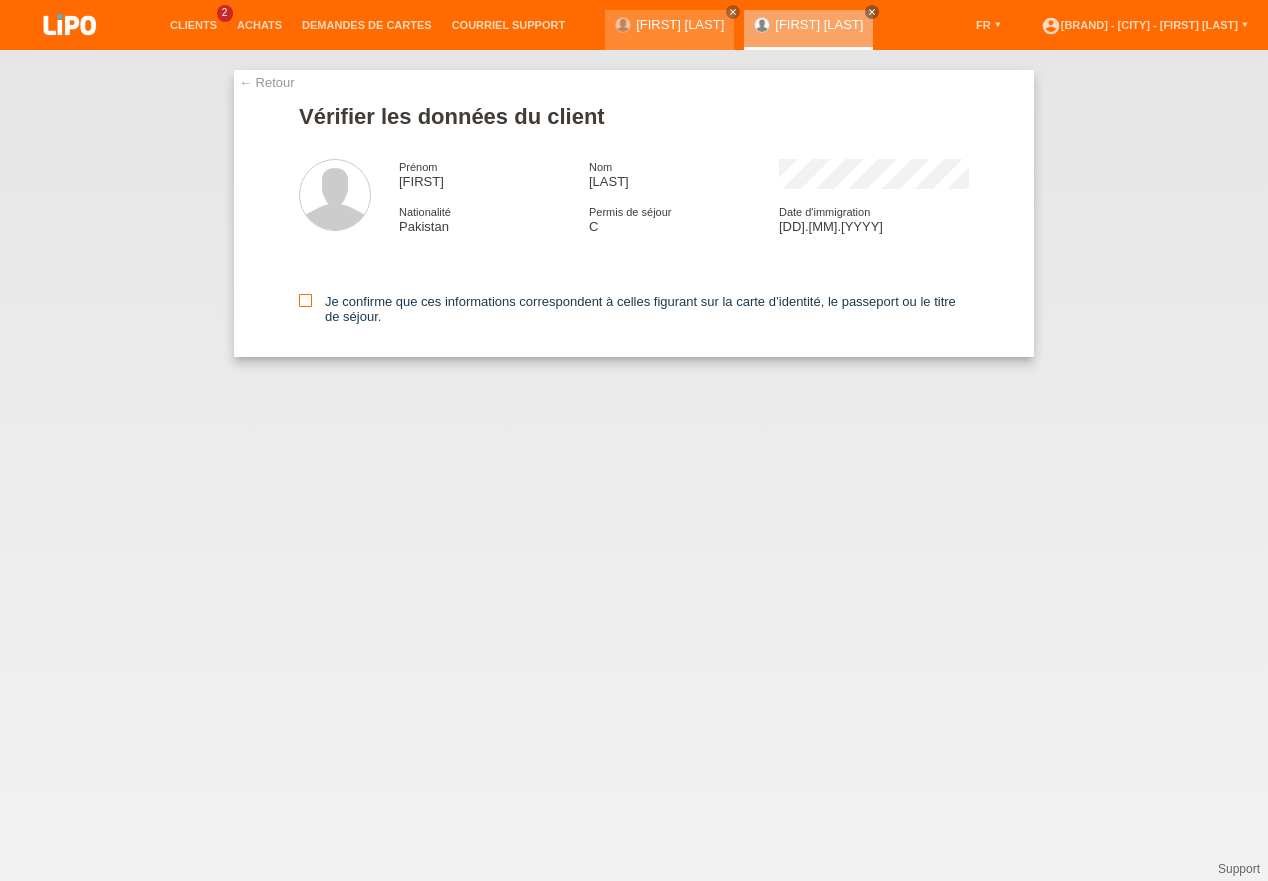 click on "Je confirme que ces informations correspondent à celles figurant sur la carte d’identité, le passeport ou le titre de séjour." at bounding box center [305, 300] 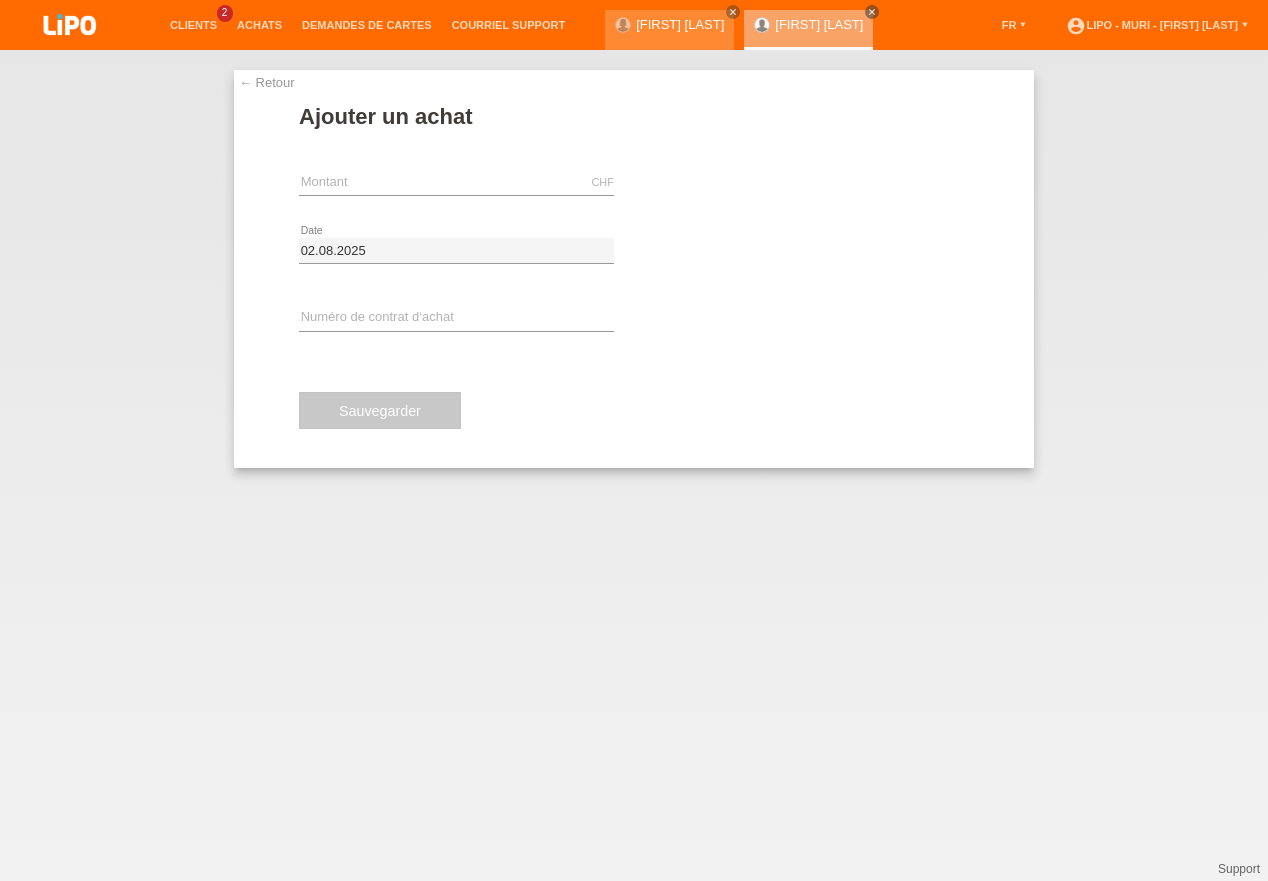 scroll, scrollTop: 0, scrollLeft: 0, axis: both 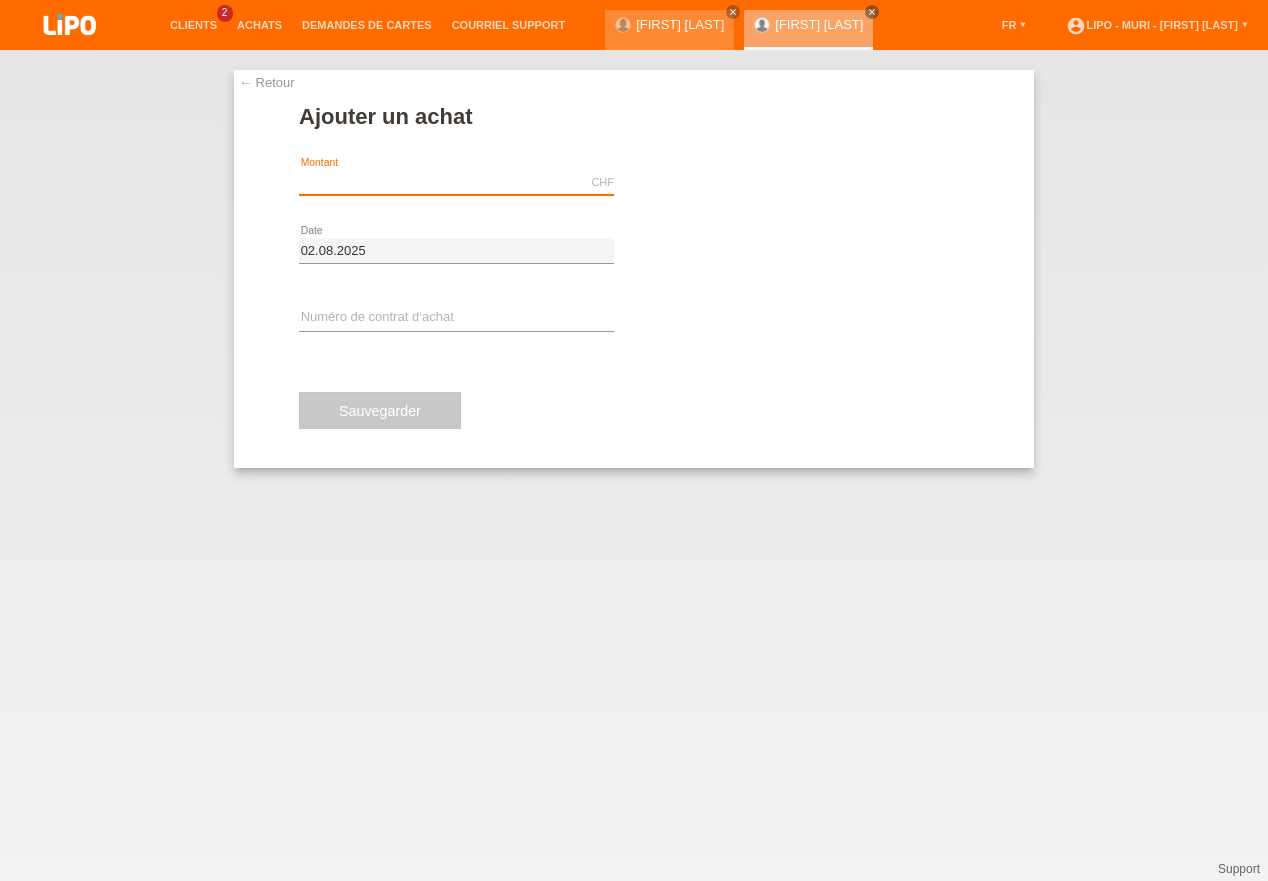 click at bounding box center [456, 182] 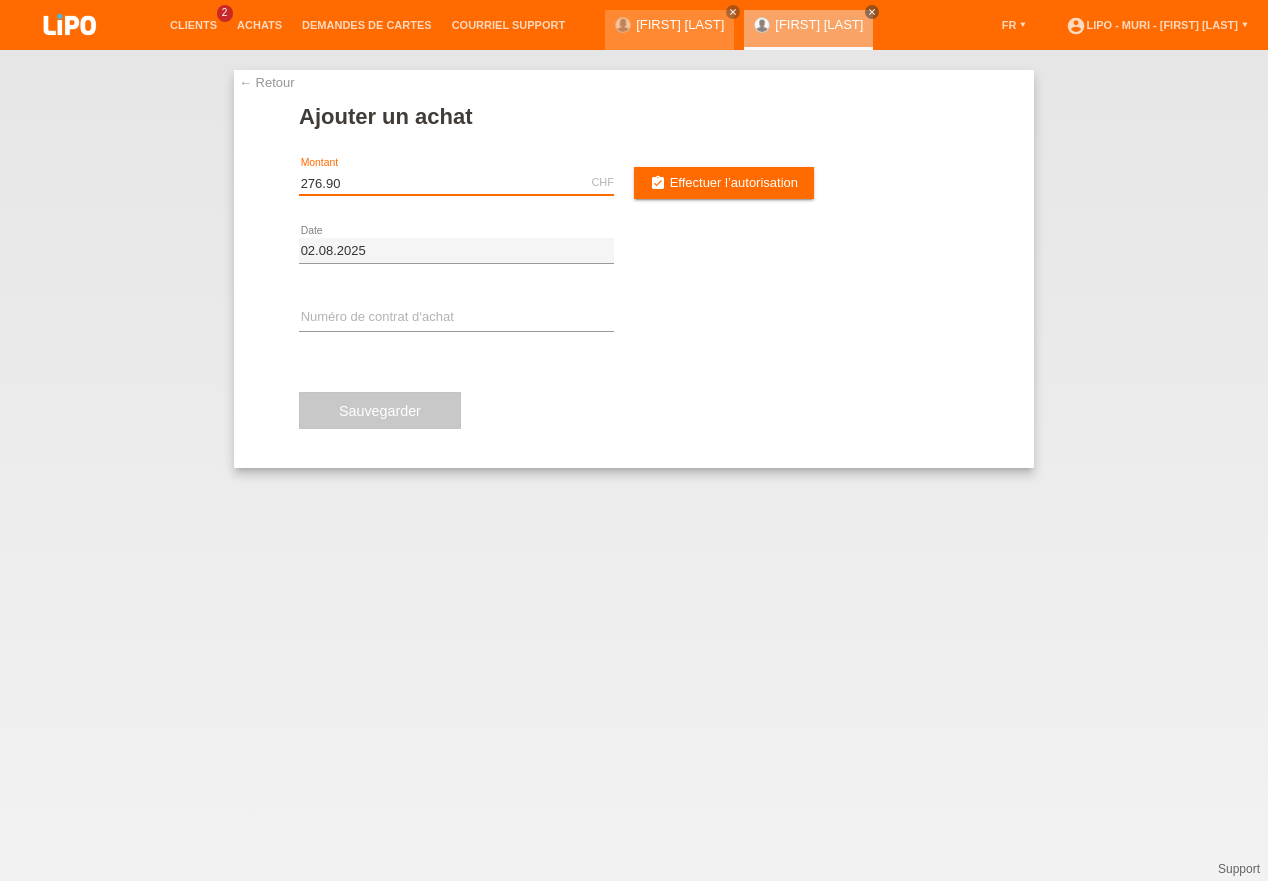type on "276.90" 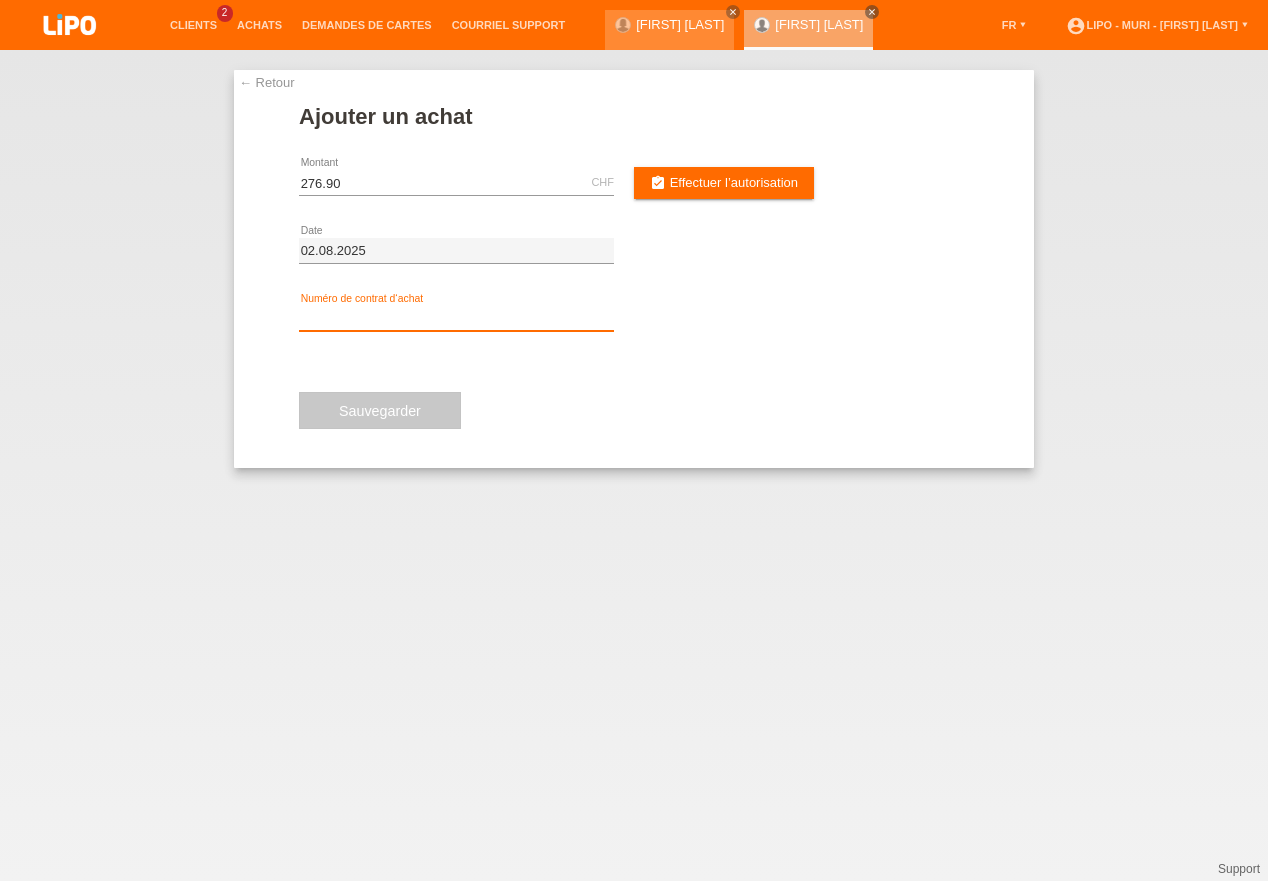 click at bounding box center (456, 318) 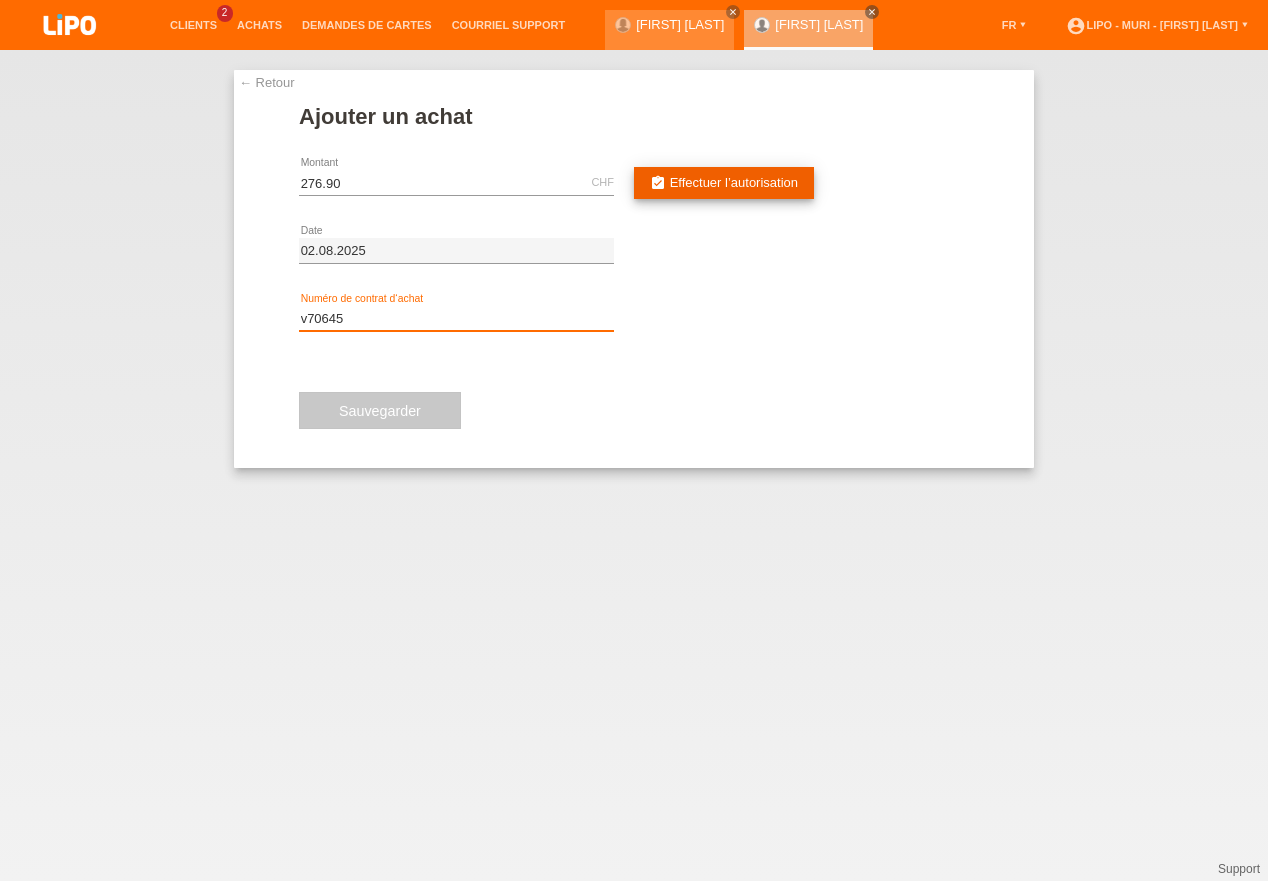 type on "v70645" 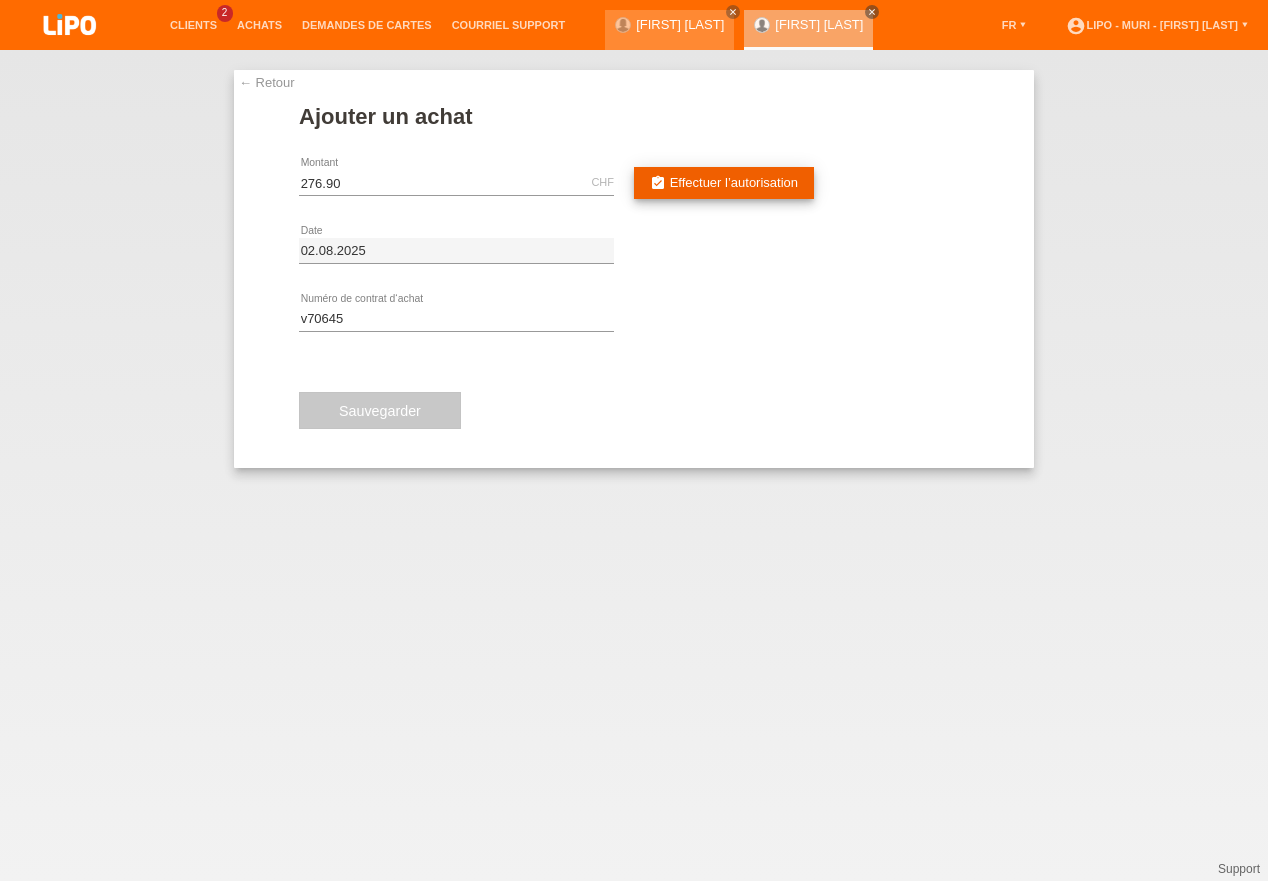 click on "Effectuer l’autorisation" at bounding box center [734, 182] 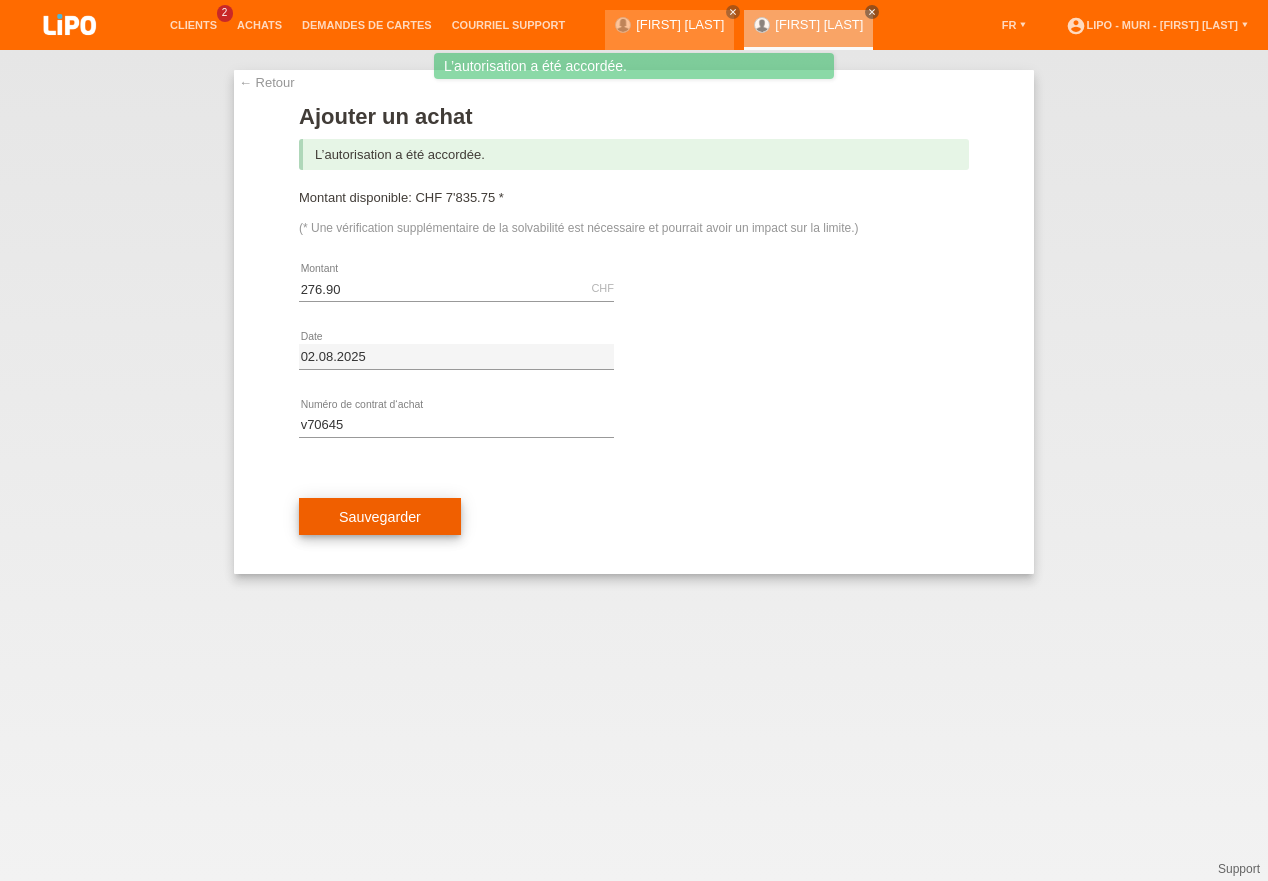 click on "Sauvegarder" at bounding box center (380, 517) 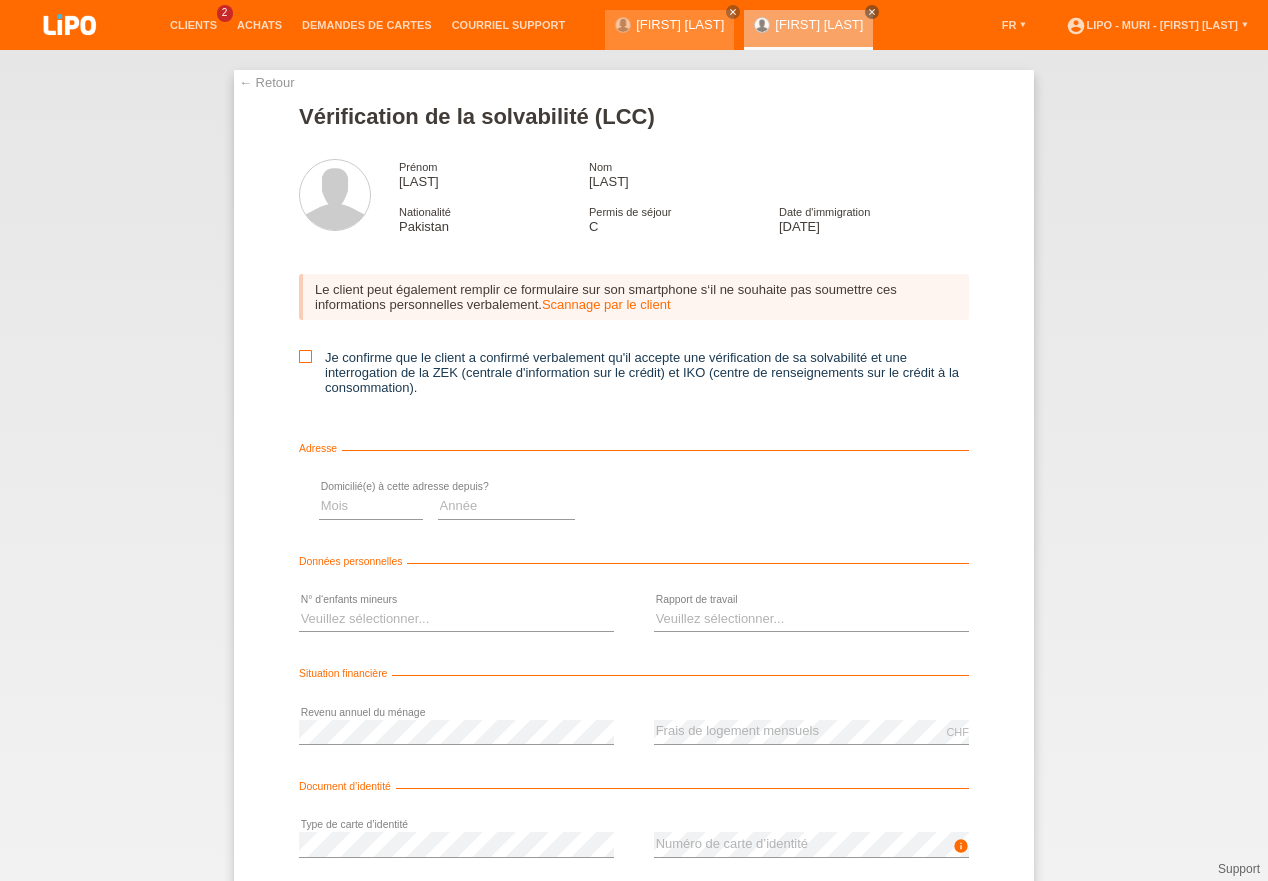 click at bounding box center (305, 356) 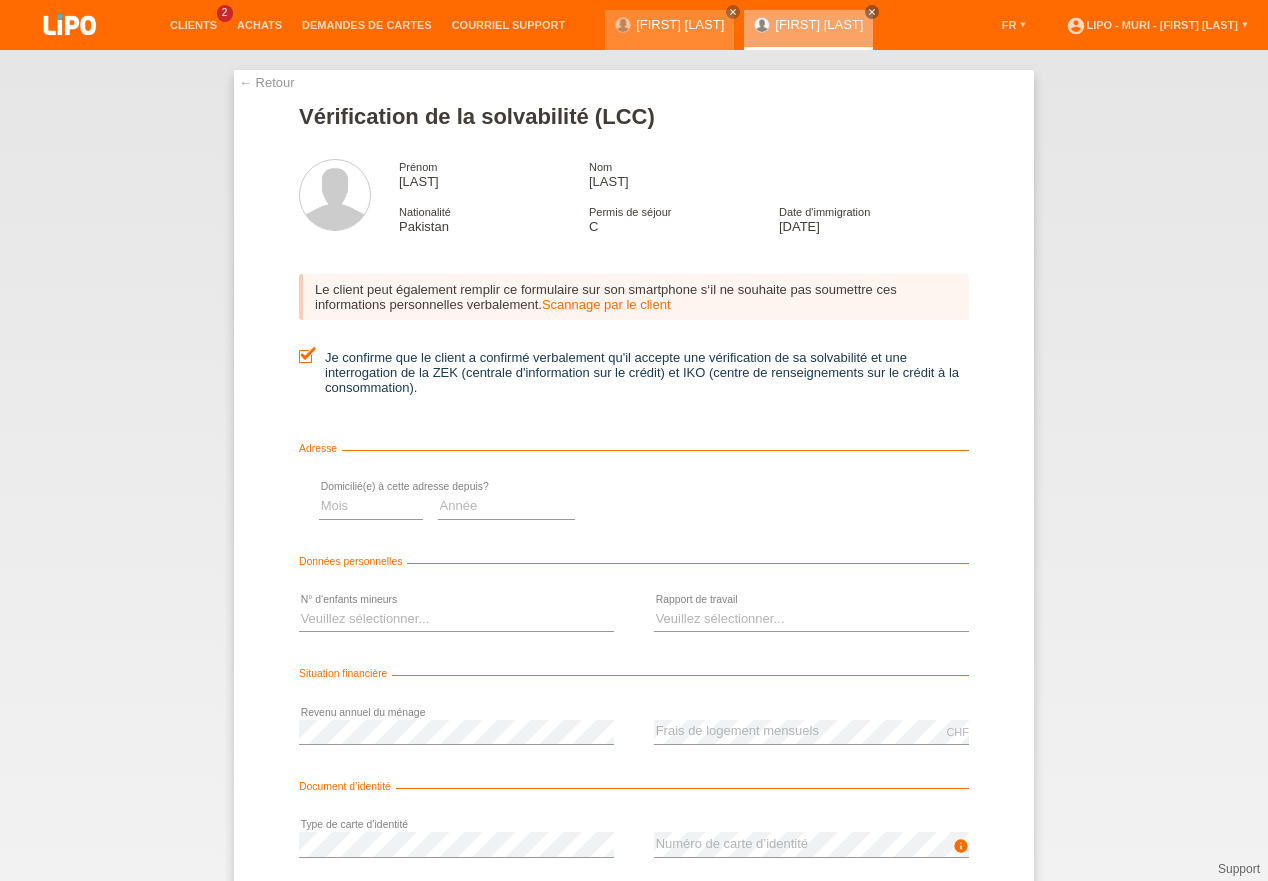 scroll, scrollTop: 0, scrollLeft: 0, axis: both 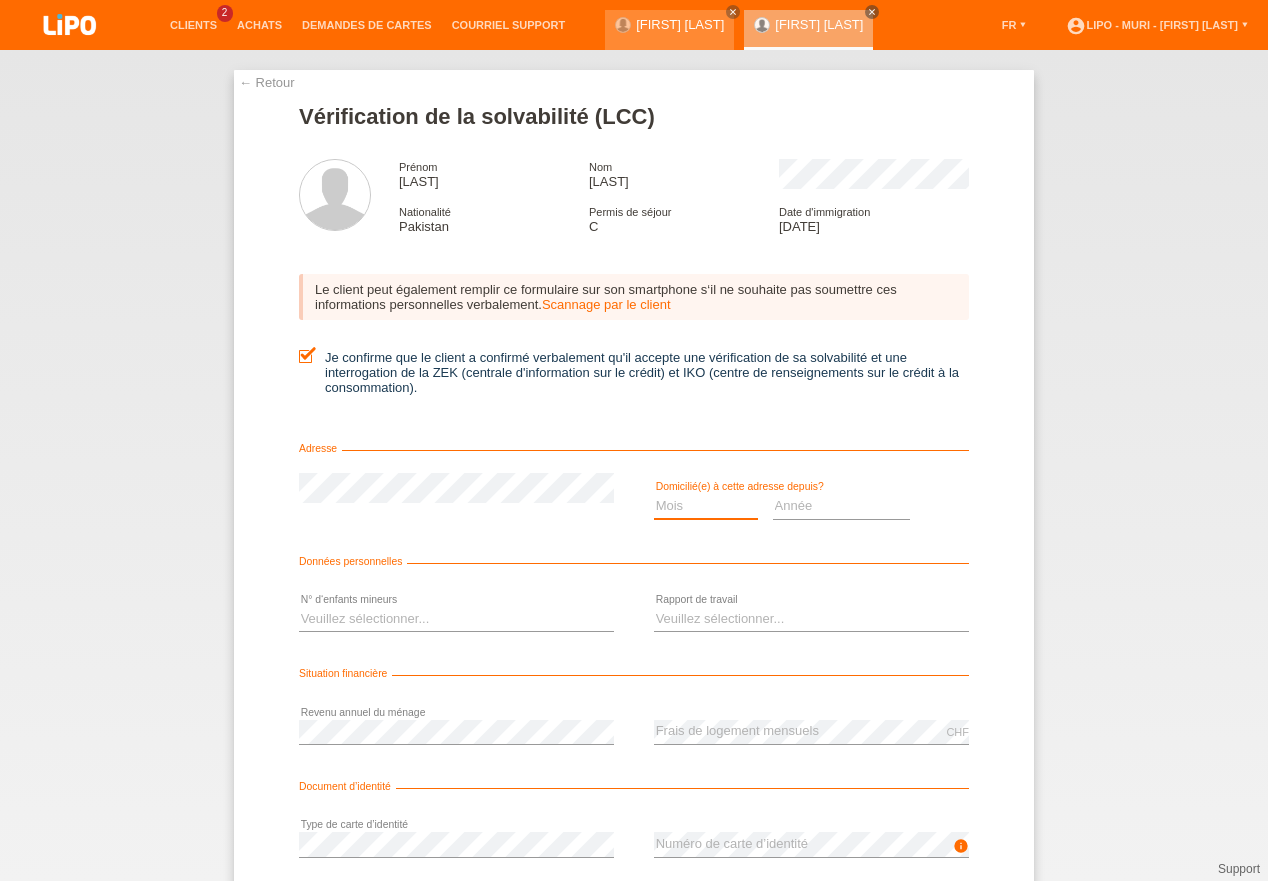 click on "Mois
01
02
03
04
05
06
07
08
09
10" at bounding box center [706, 506] 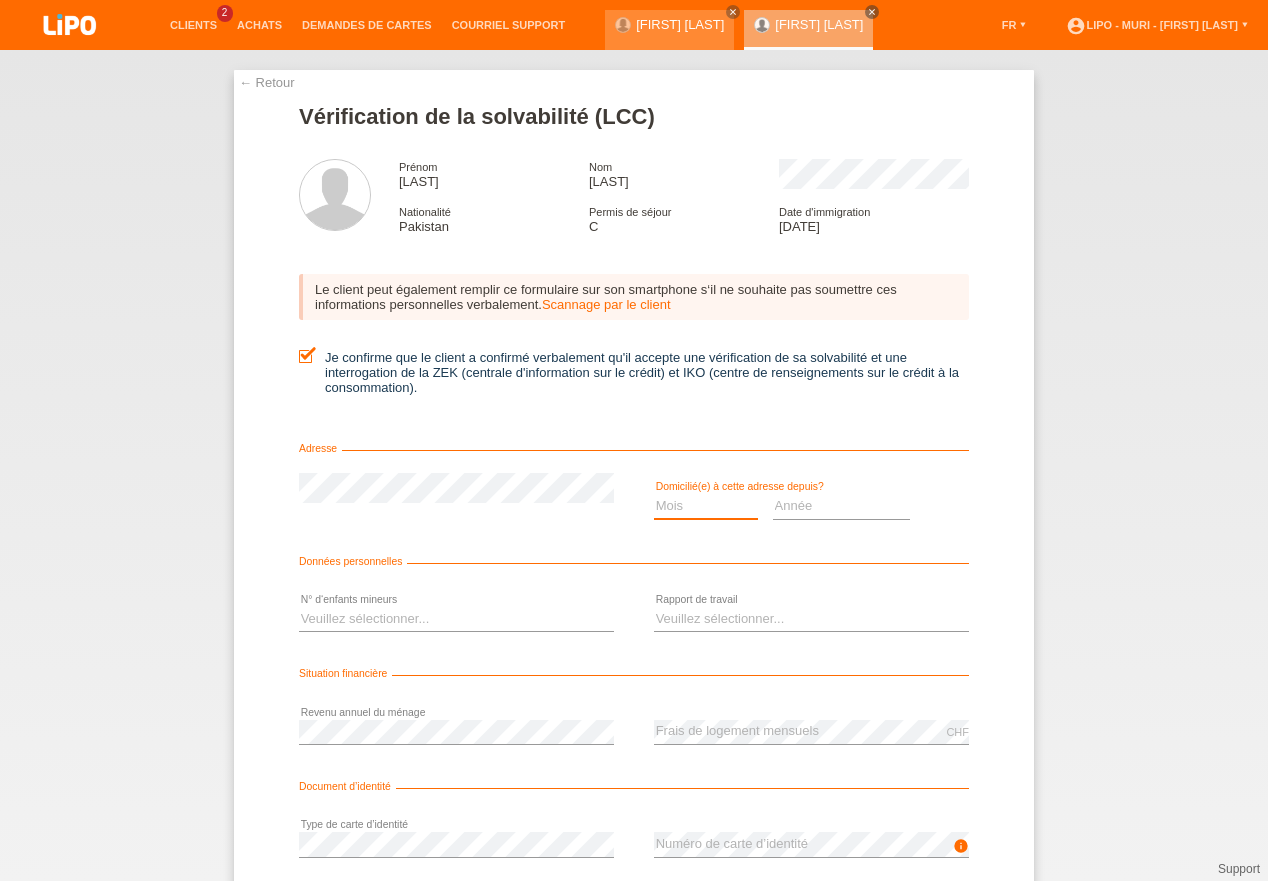 select on "12" 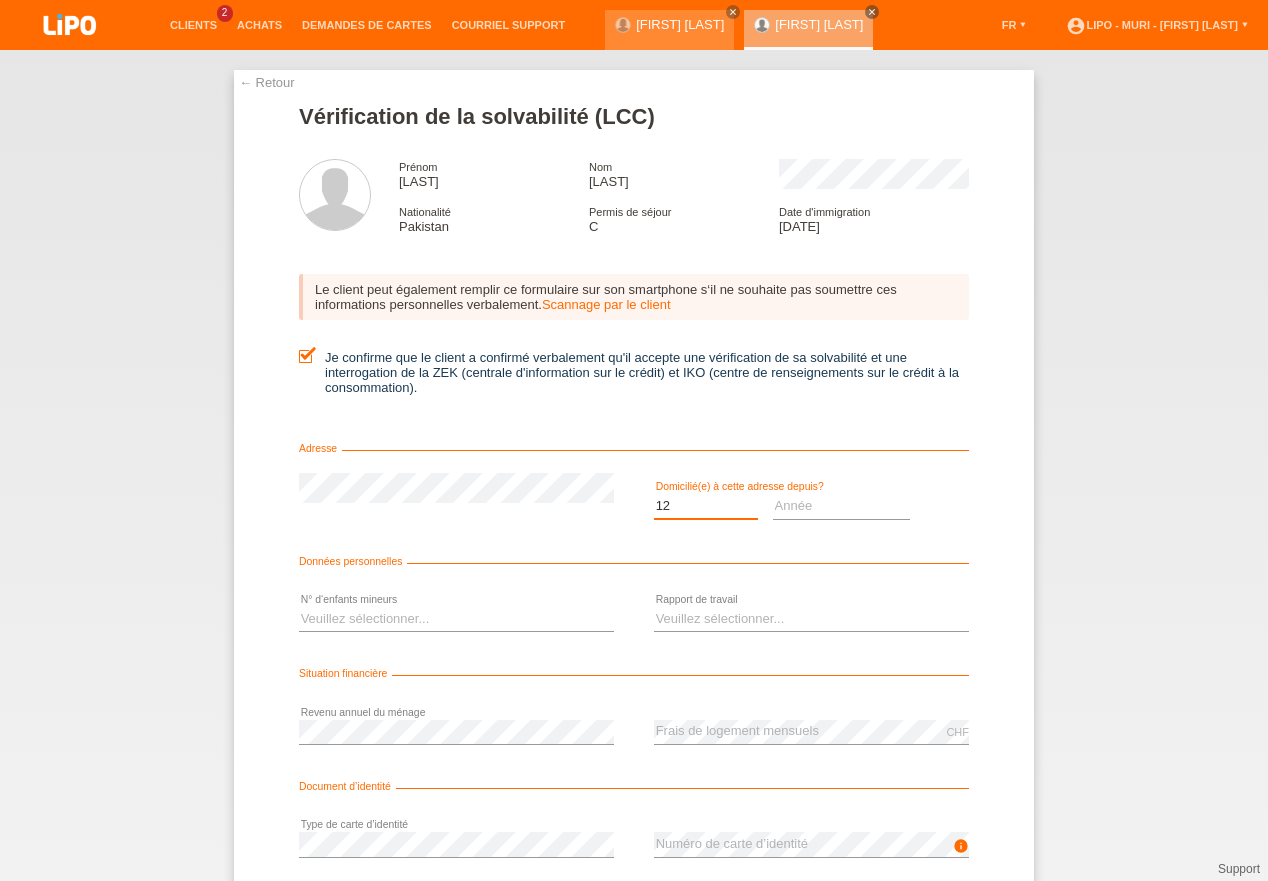 click on "12" at bounding box center (0, 0) 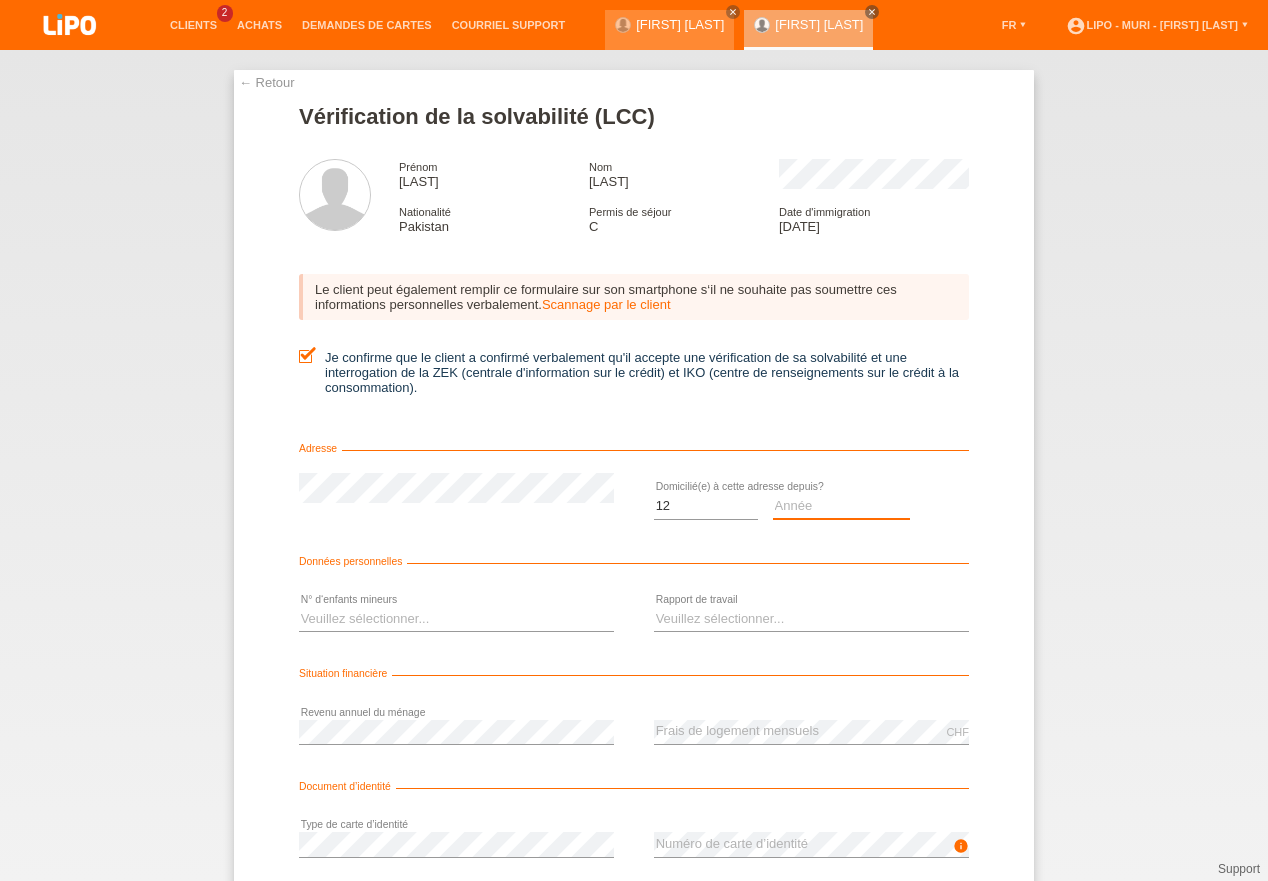 click on "Année
2025
2024
2023
2022
2021
2020
2019
2018
2017
2016 2015 2014 2013 2012 2011 2010 2009 2008 2007 2006 2005 2004 2003" at bounding box center [842, 506] 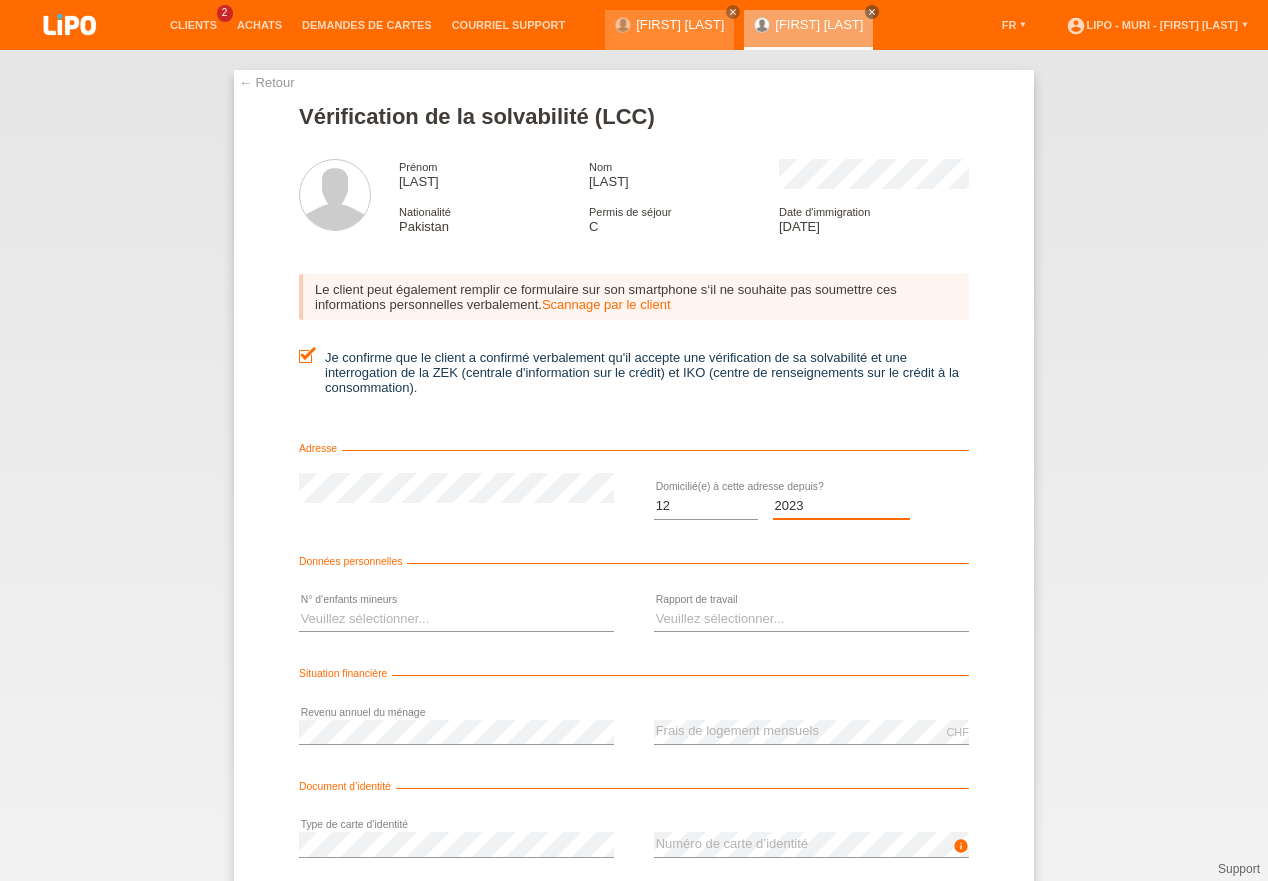 click on "2023" at bounding box center (0, 0) 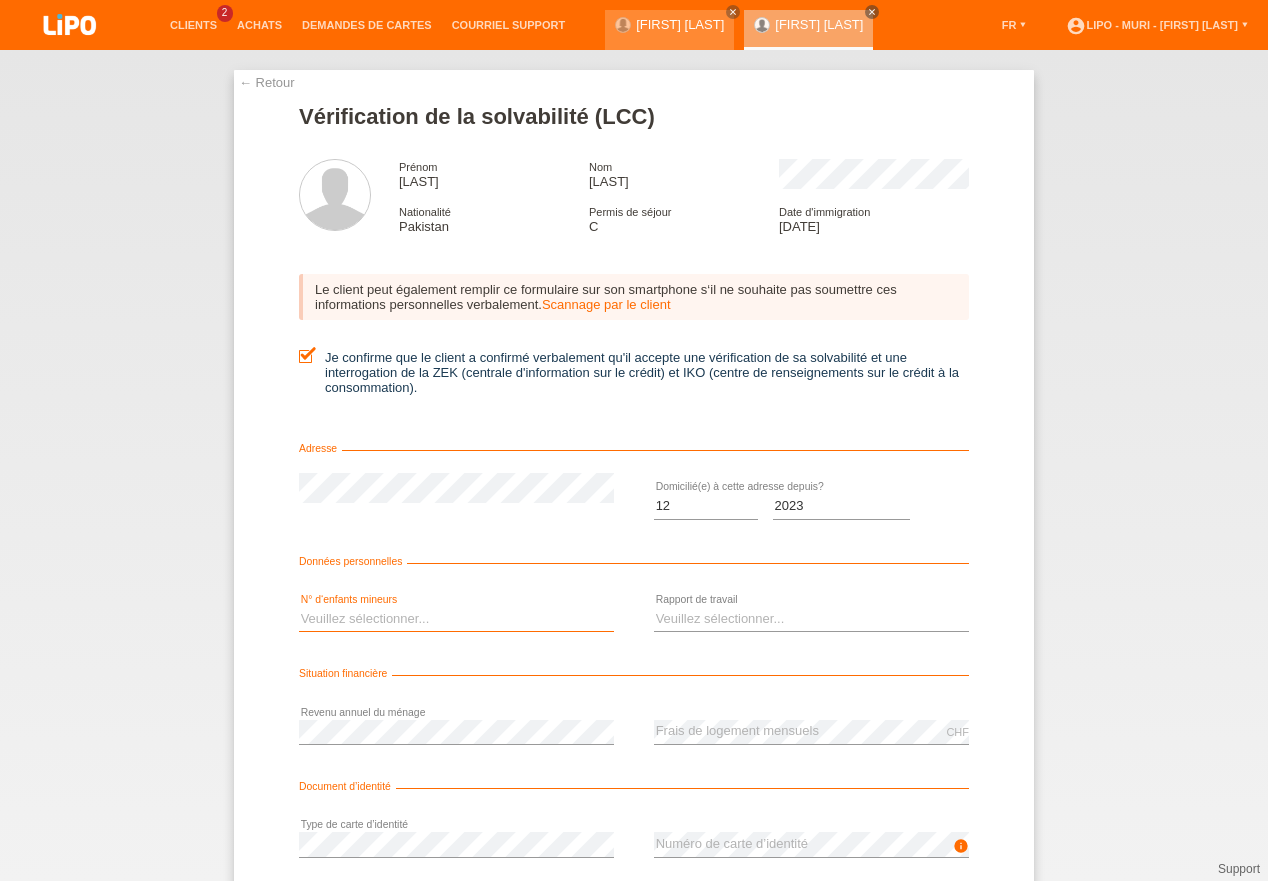 click on "Veuillez sélectionner...
0
1
2
3
4
5
6
7
8
9" at bounding box center [456, 619] 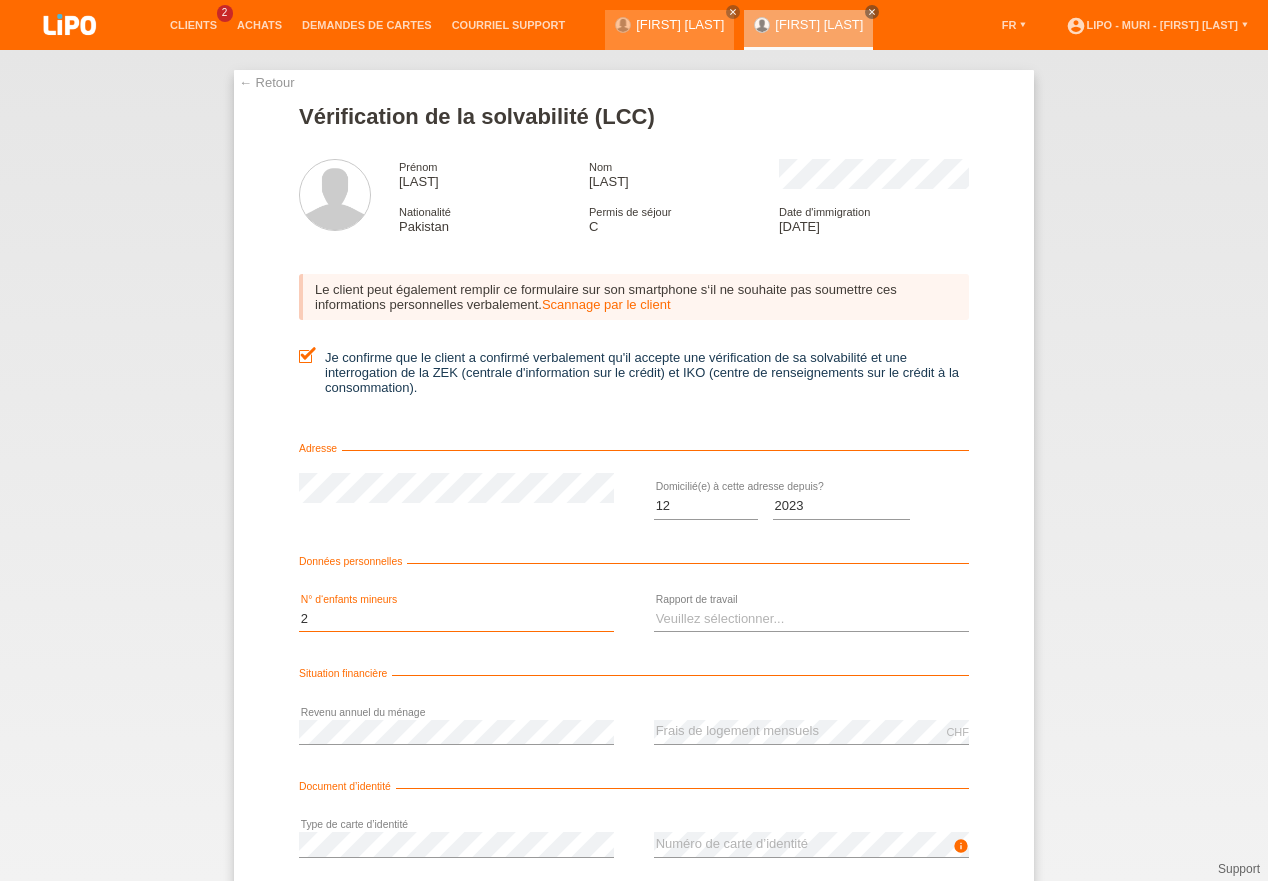 click on "2" at bounding box center [0, 0] 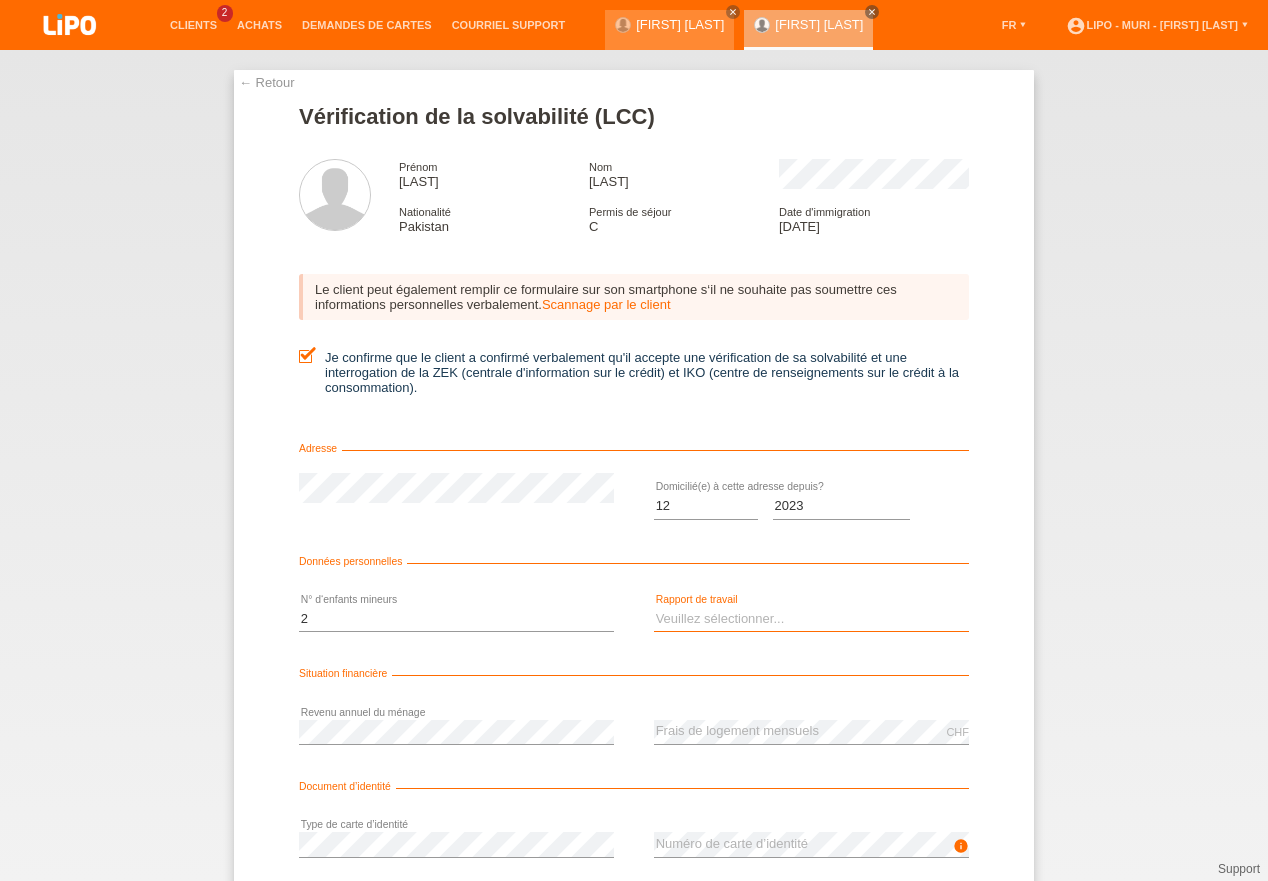 click on "Veuillez sélectionner...
A durée indéterminée
A durée déterminée
Apprenti/étudiant
Retraité(e)
Sans activité lucrative
Femme/homme au foyer
Indépendant(e)" at bounding box center [811, 619] 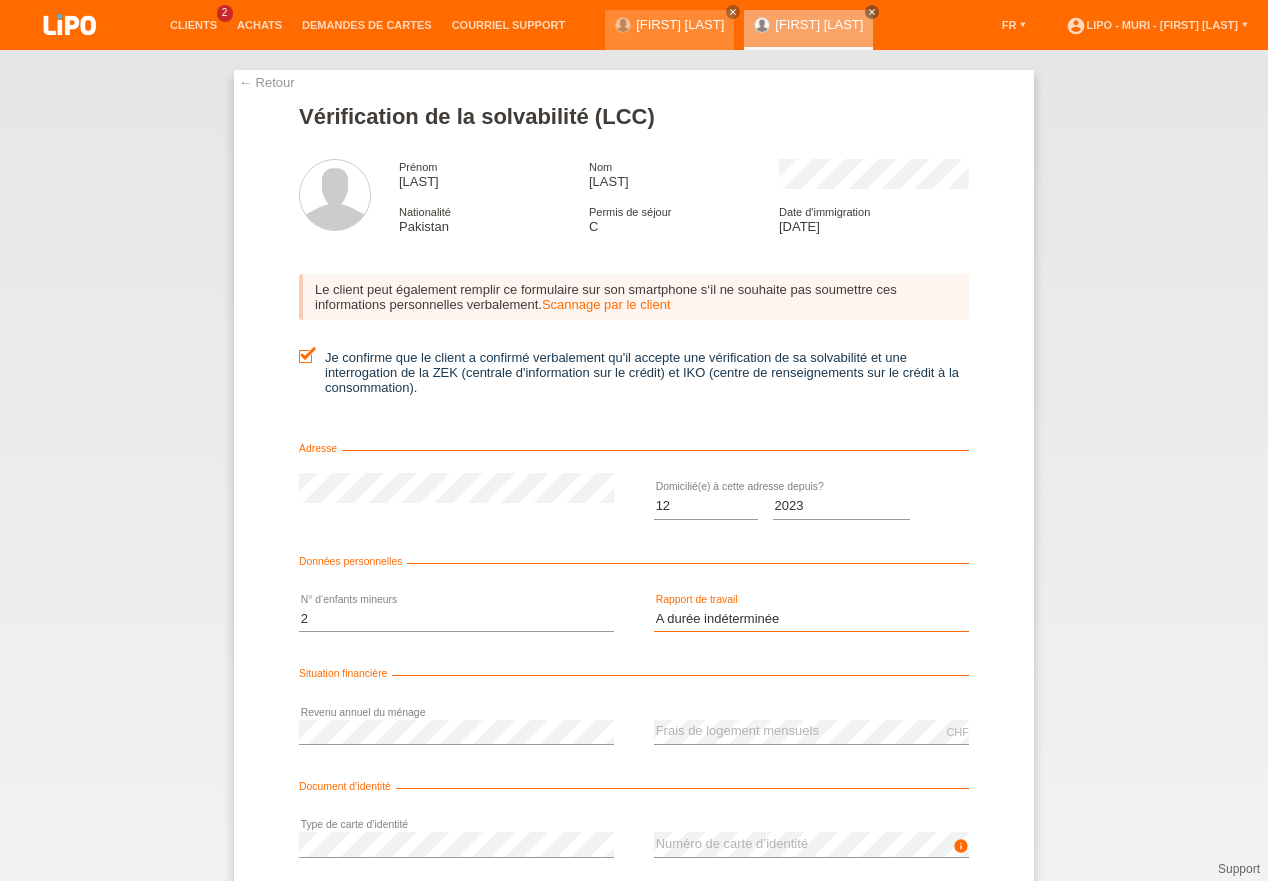 click on "A durée indéterminée" at bounding box center [0, 0] 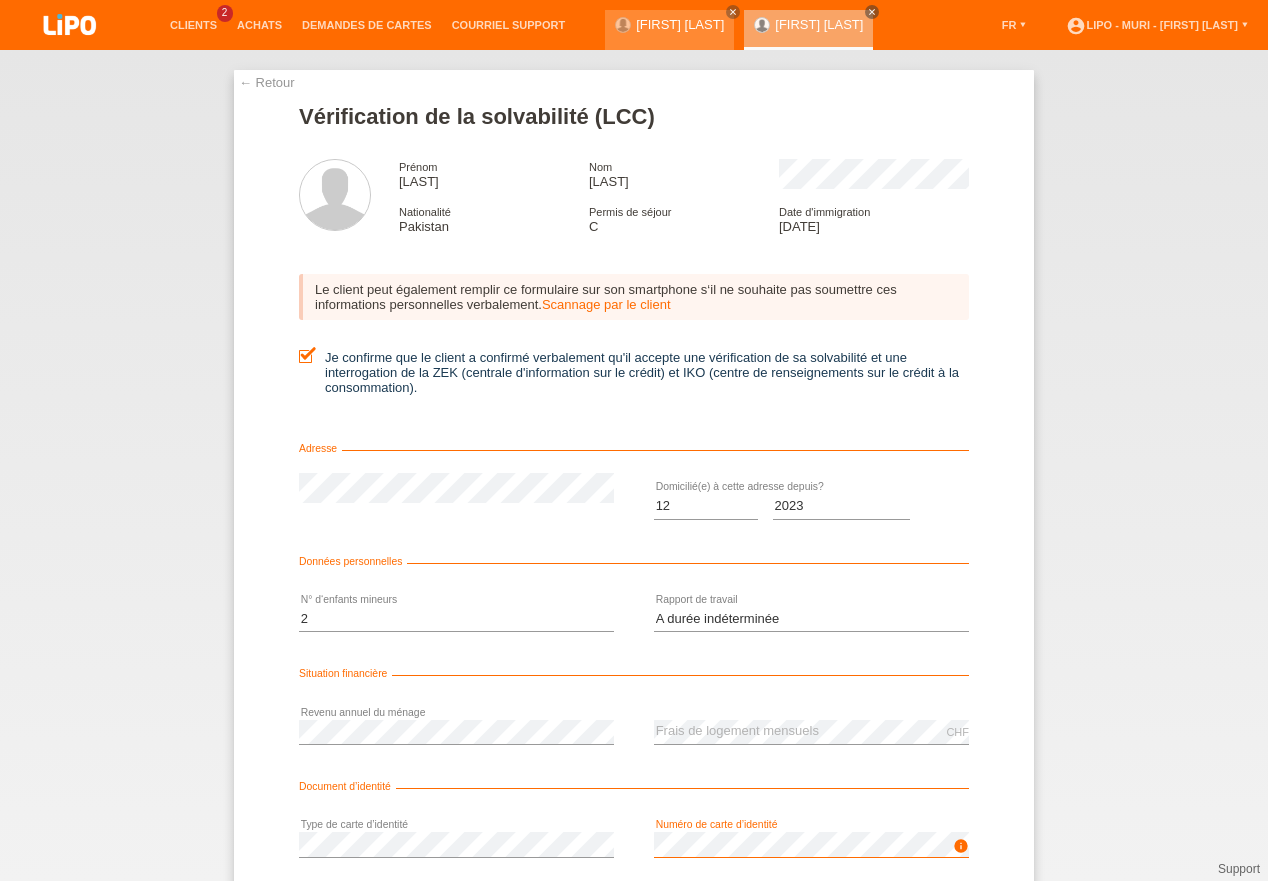 scroll, scrollTop: 138, scrollLeft: 0, axis: vertical 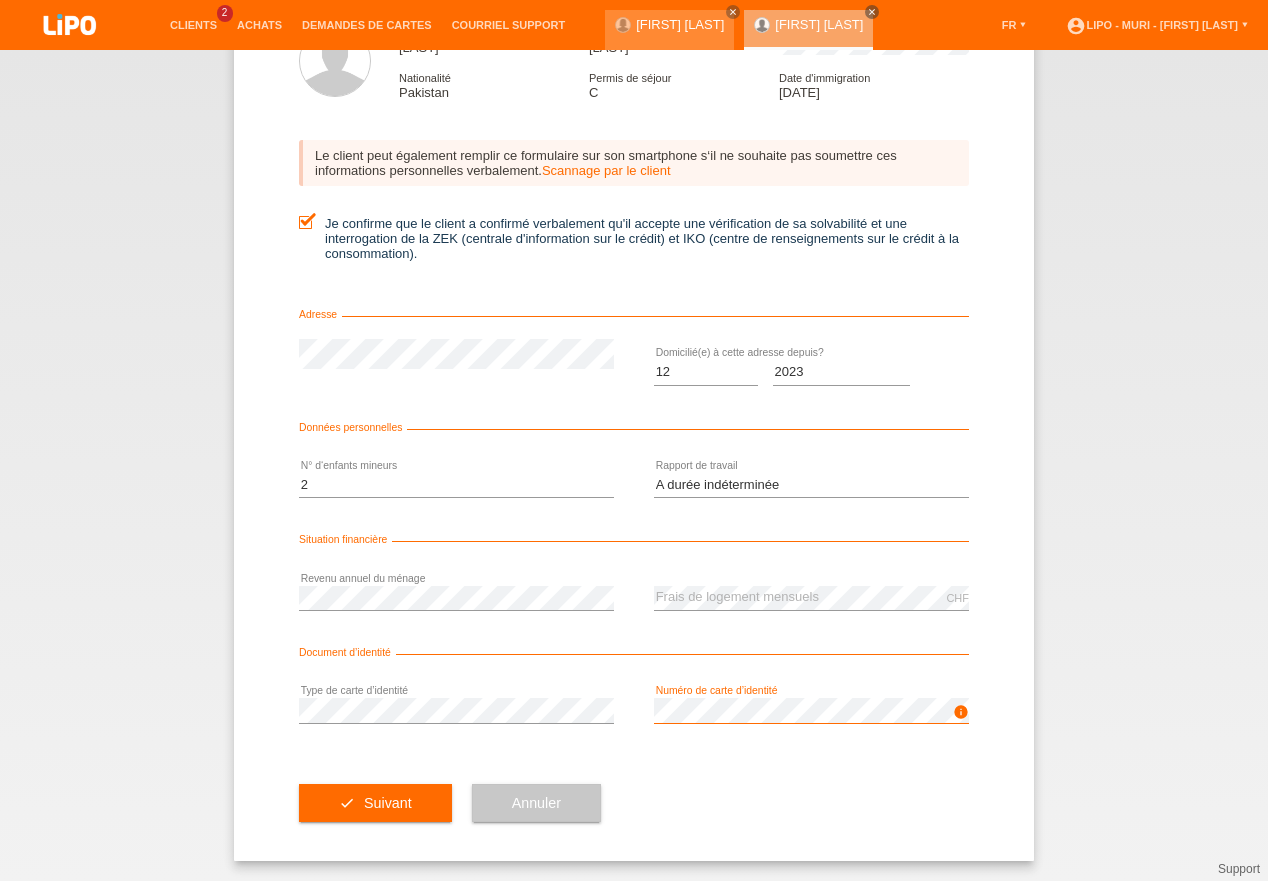 drag, startPoint x: 1266, startPoint y: 749, endPoint x: 1273, endPoint y: 926, distance: 177.13837 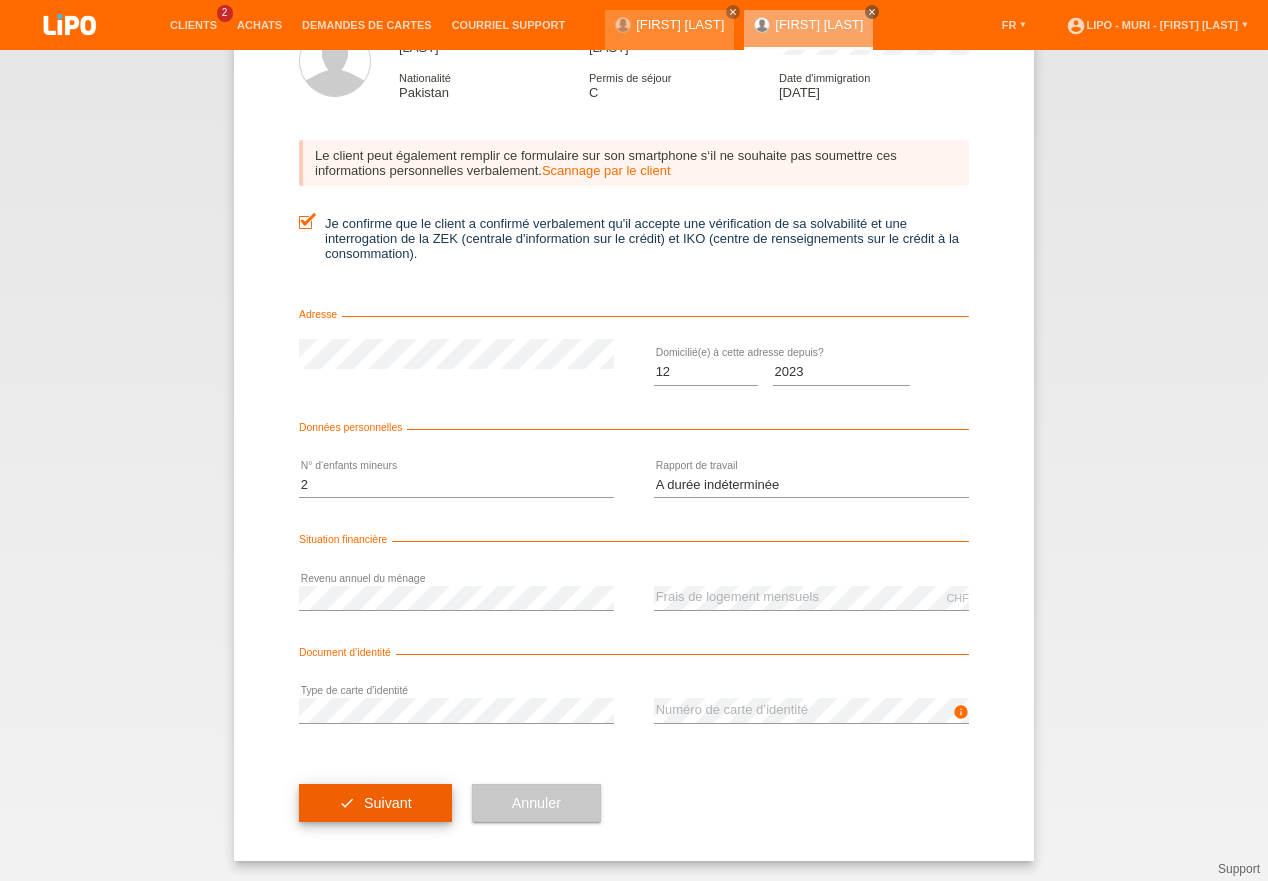 click on "check   Suivant" at bounding box center (375, 803) 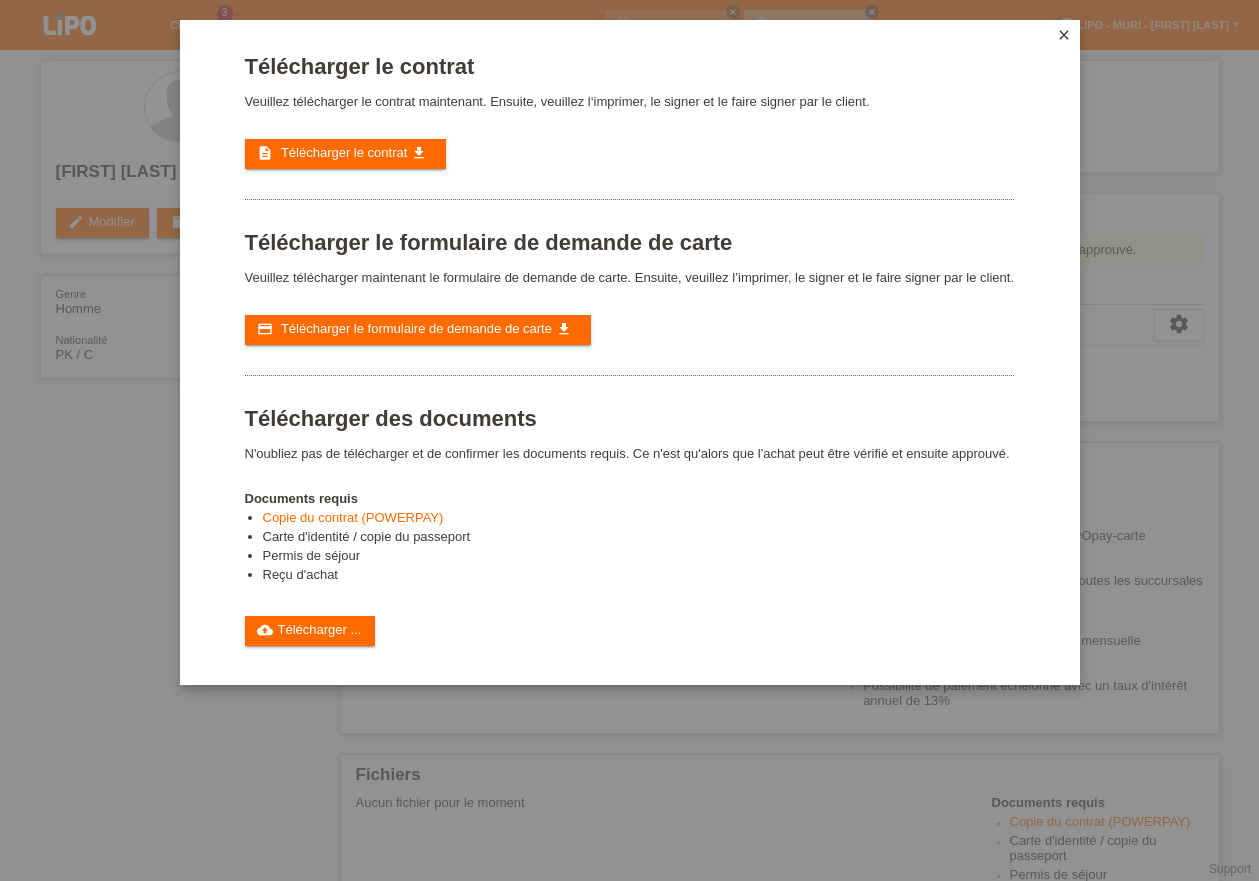 scroll, scrollTop: 0, scrollLeft: 0, axis: both 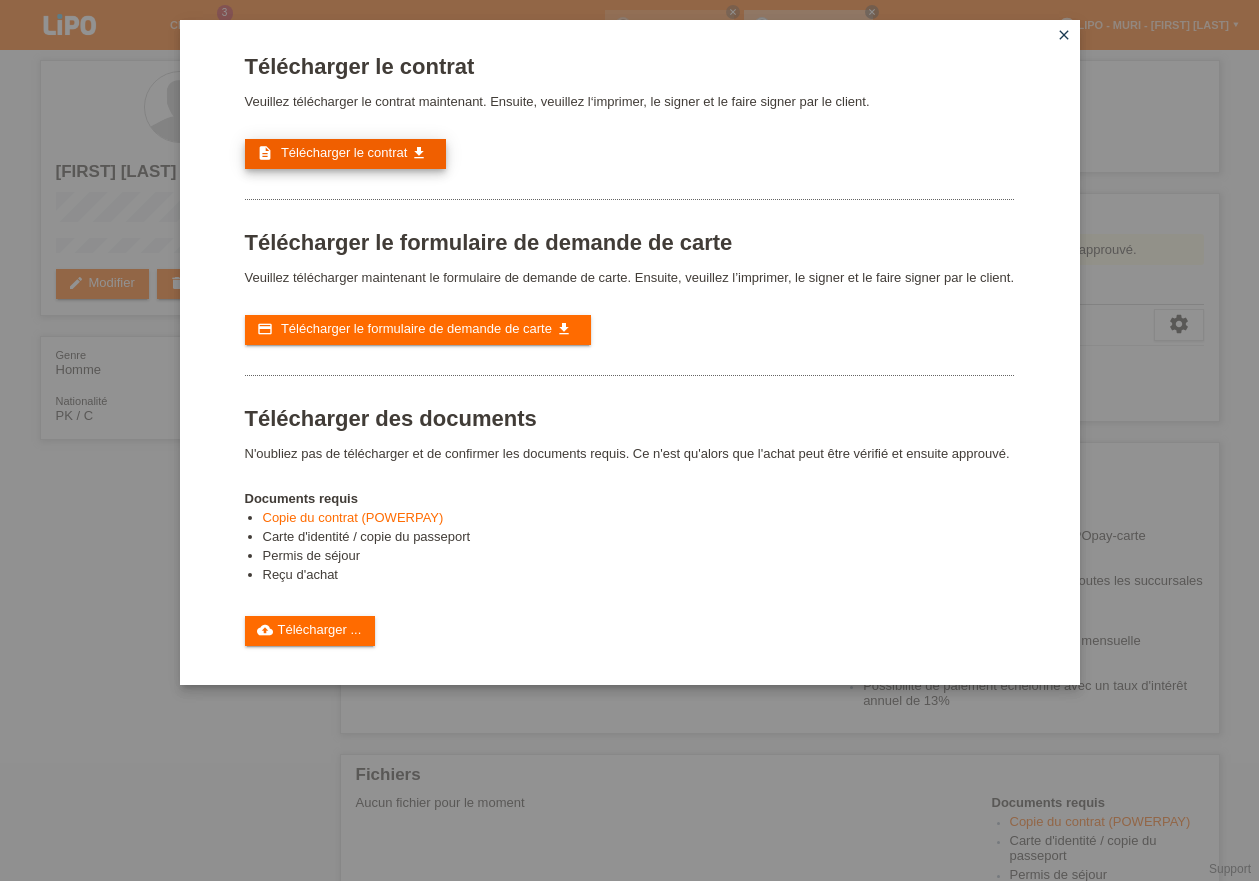 click on "Télécharger le contrat" at bounding box center (344, 152) 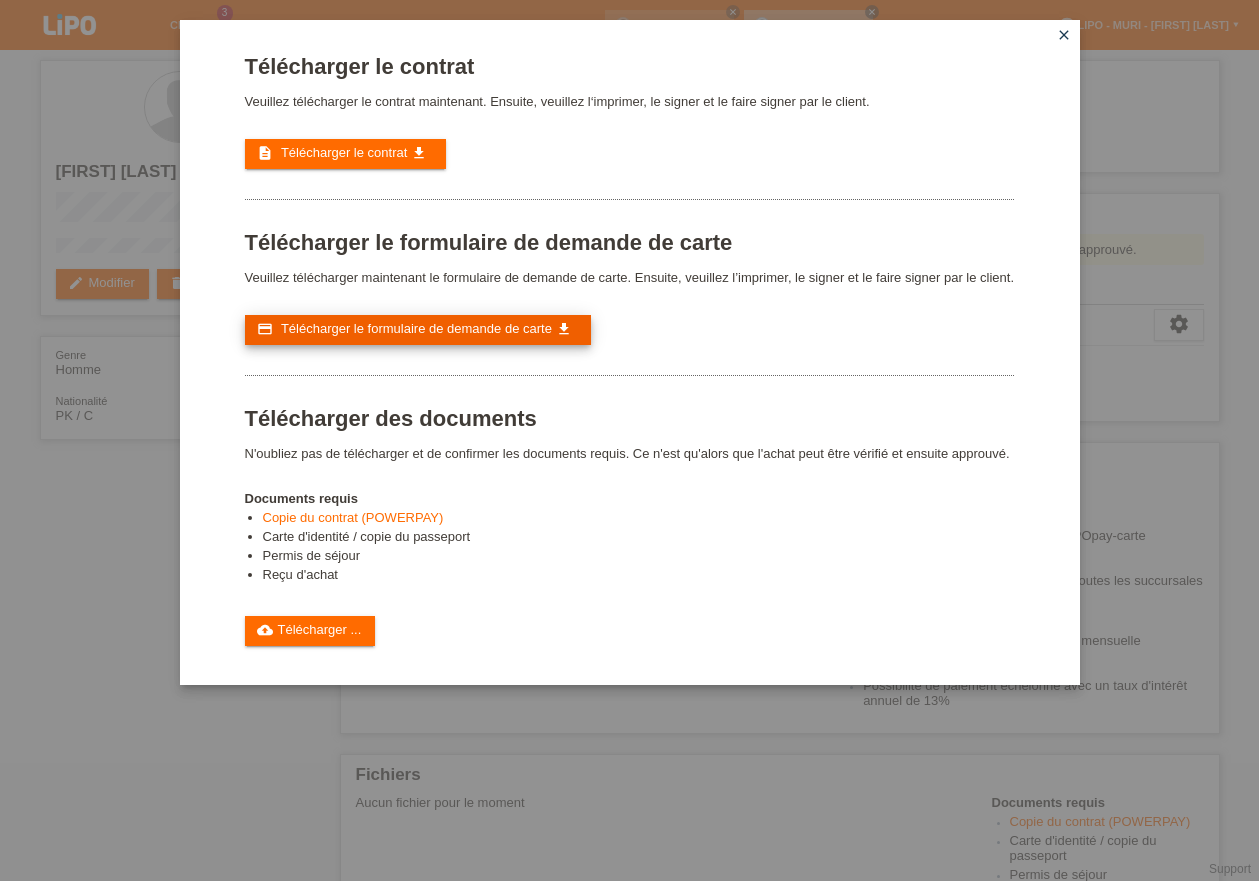 click on "Télécharger le formulaire de demande de carte" at bounding box center (416, 328) 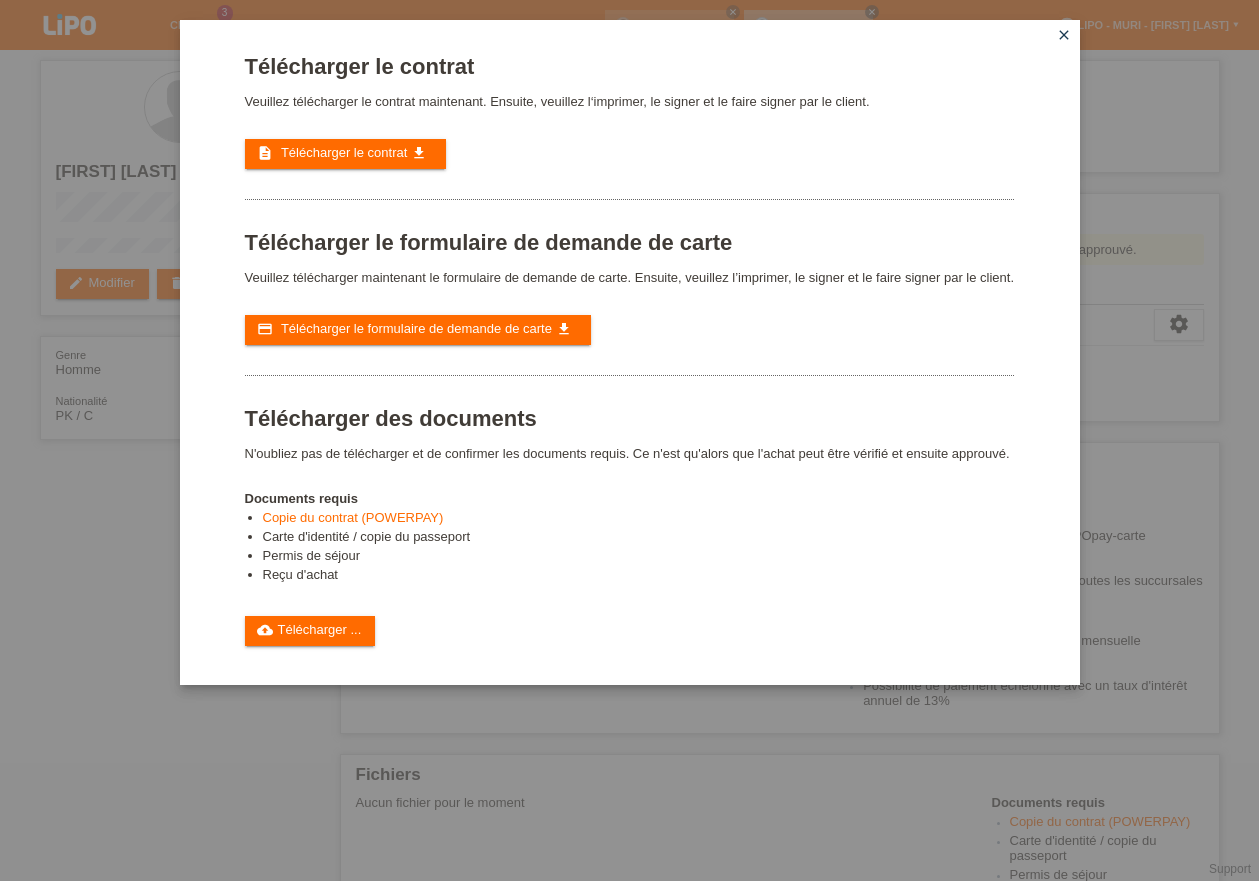 click on "cloud_upload  Télécharger ..." at bounding box center (310, 631) 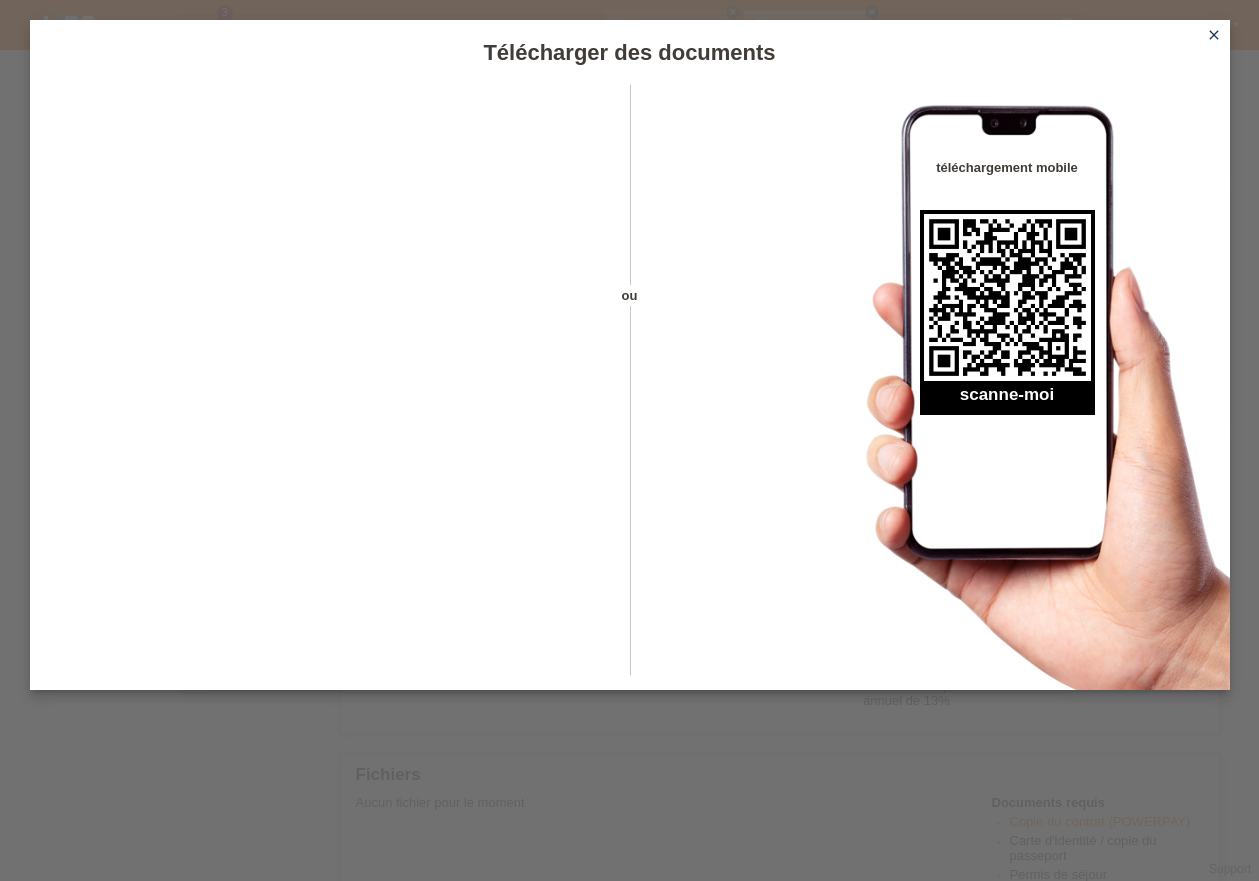 click on "close" at bounding box center [1214, 35] 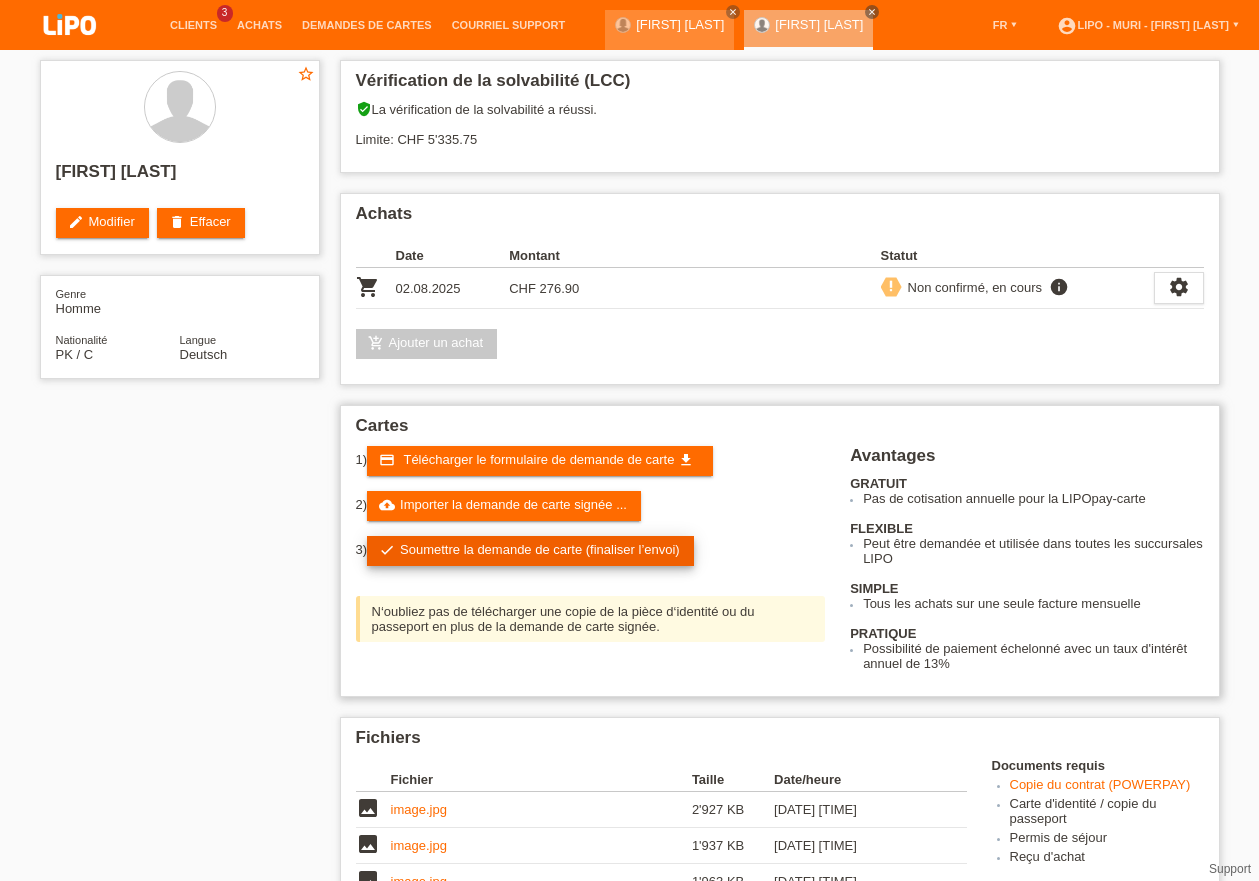 scroll, scrollTop: 0, scrollLeft: 0, axis: both 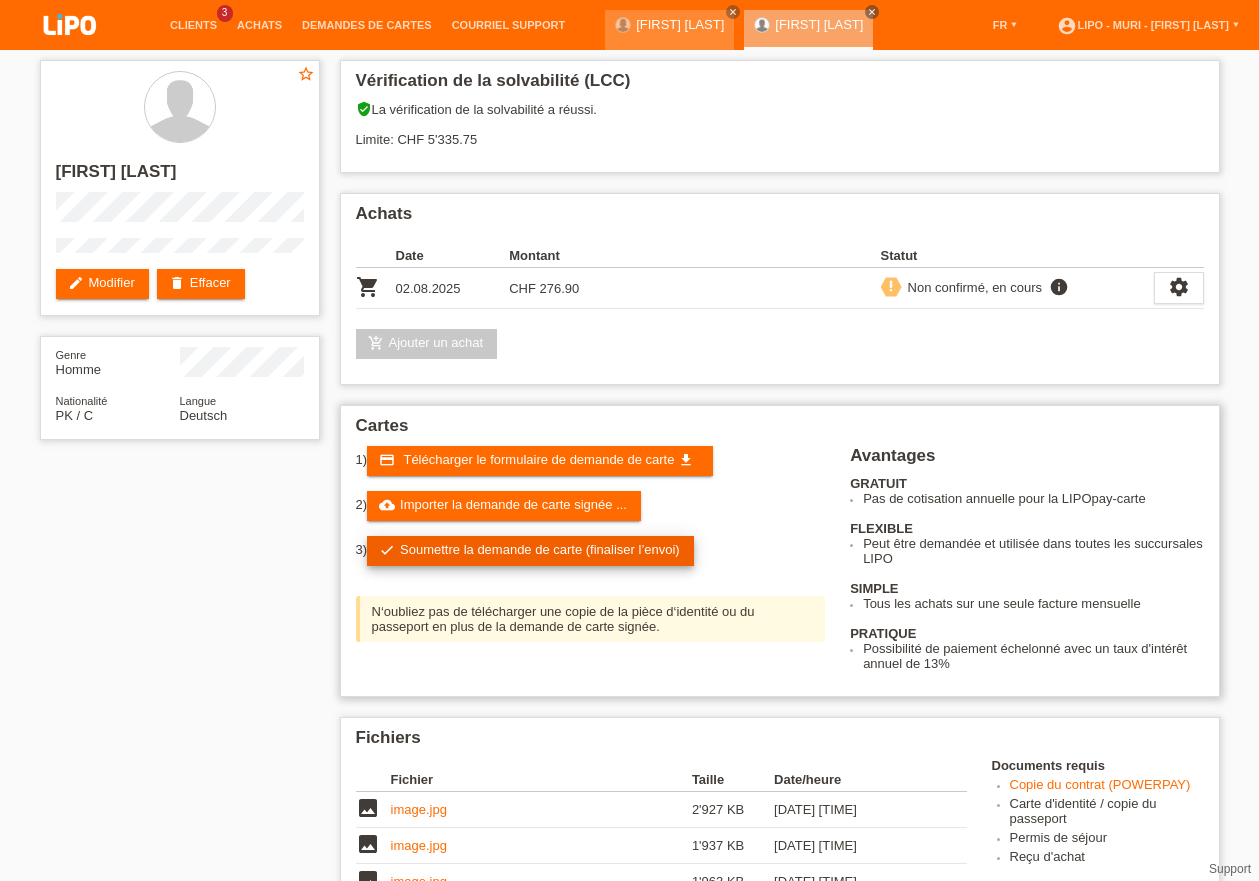 click on "check  Soumettre la demande de carte (finaliser l’envoi)" at bounding box center (530, 551) 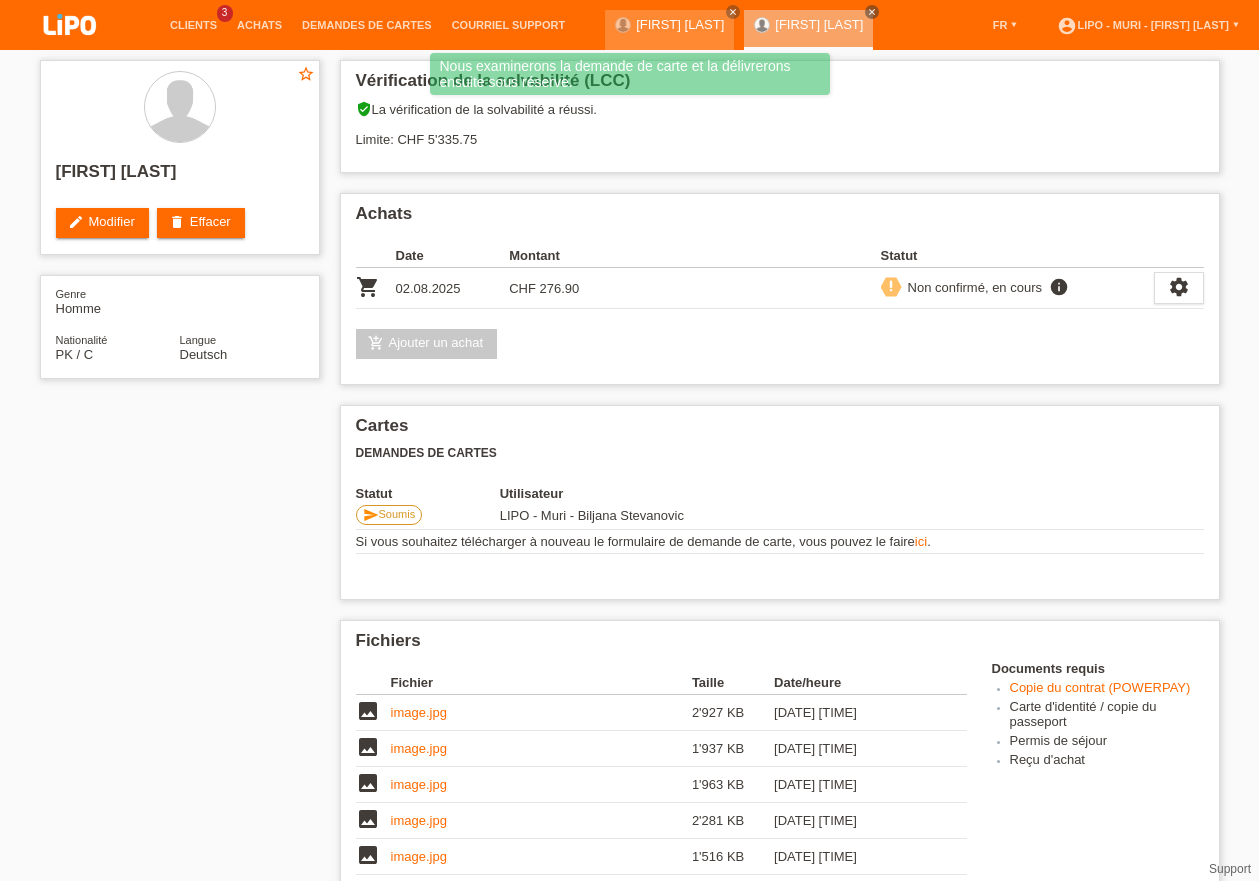 scroll, scrollTop: 0, scrollLeft: 0, axis: both 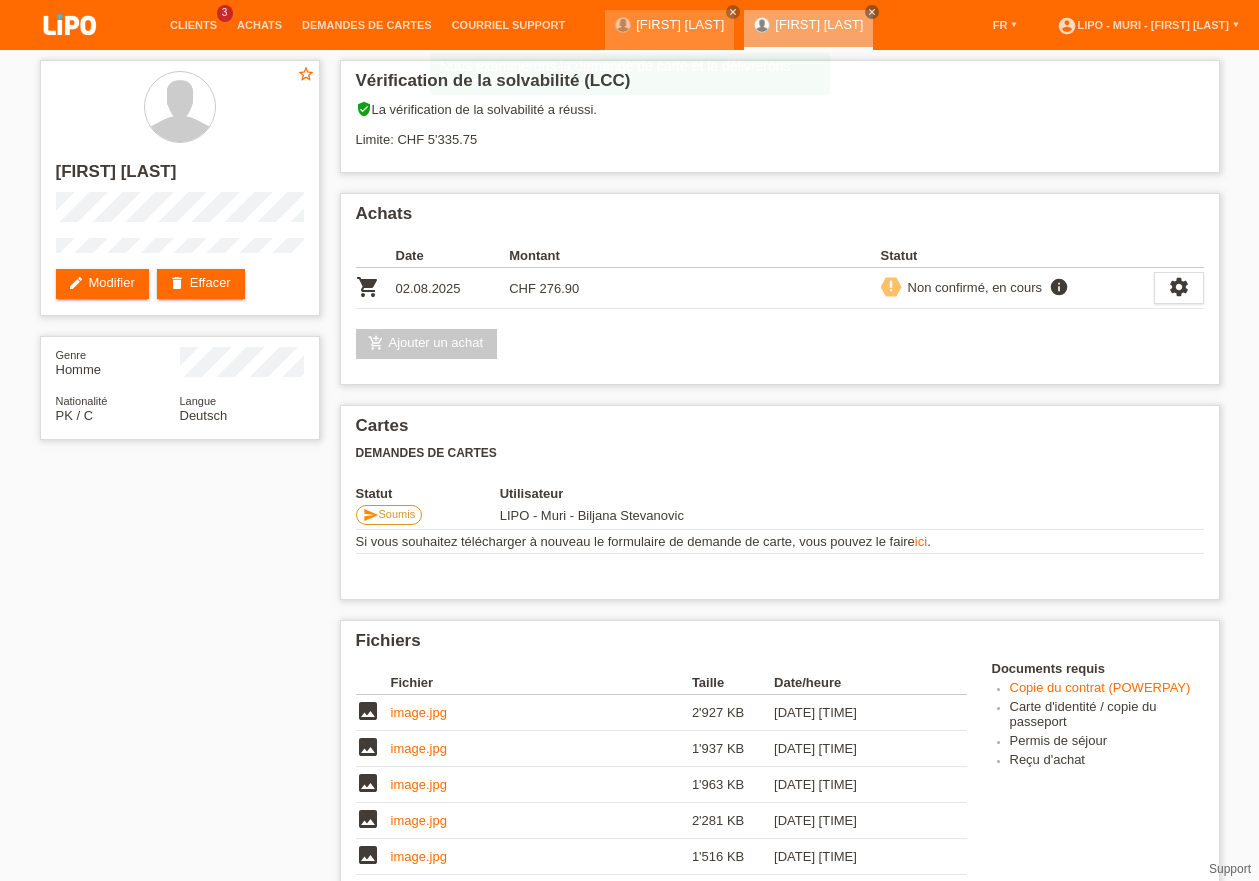 click on "[FIRST] [LAST]
edit  Modifier
delete  Effacer
Genre
Homme
Nationalité
[COUNTRY] / C
Langue
Deutsch
Vérification de la solvabilité (LCC)
verified_user  La vérification de la solvabilité a réussi." at bounding box center [630, 694] 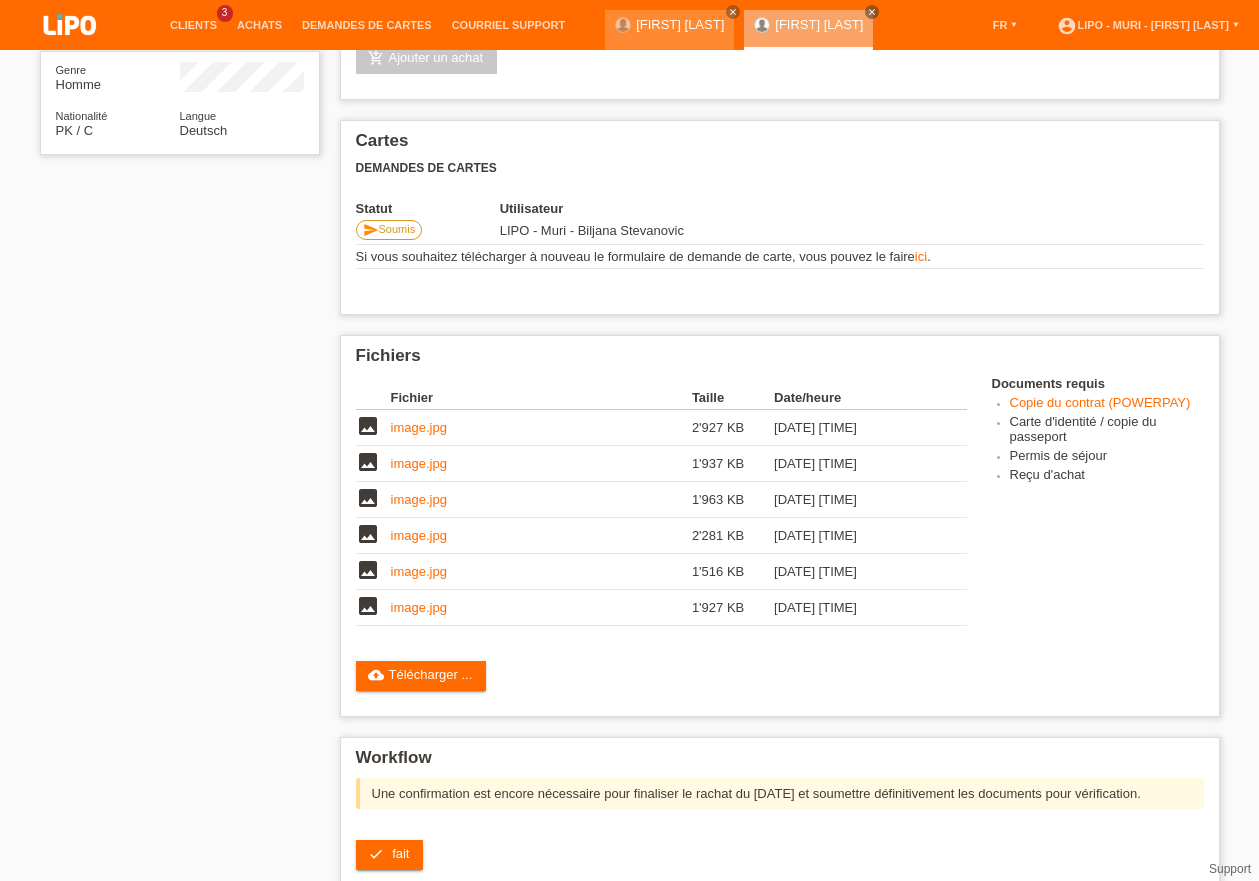scroll, scrollTop: 456, scrollLeft: 0, axis: vertical 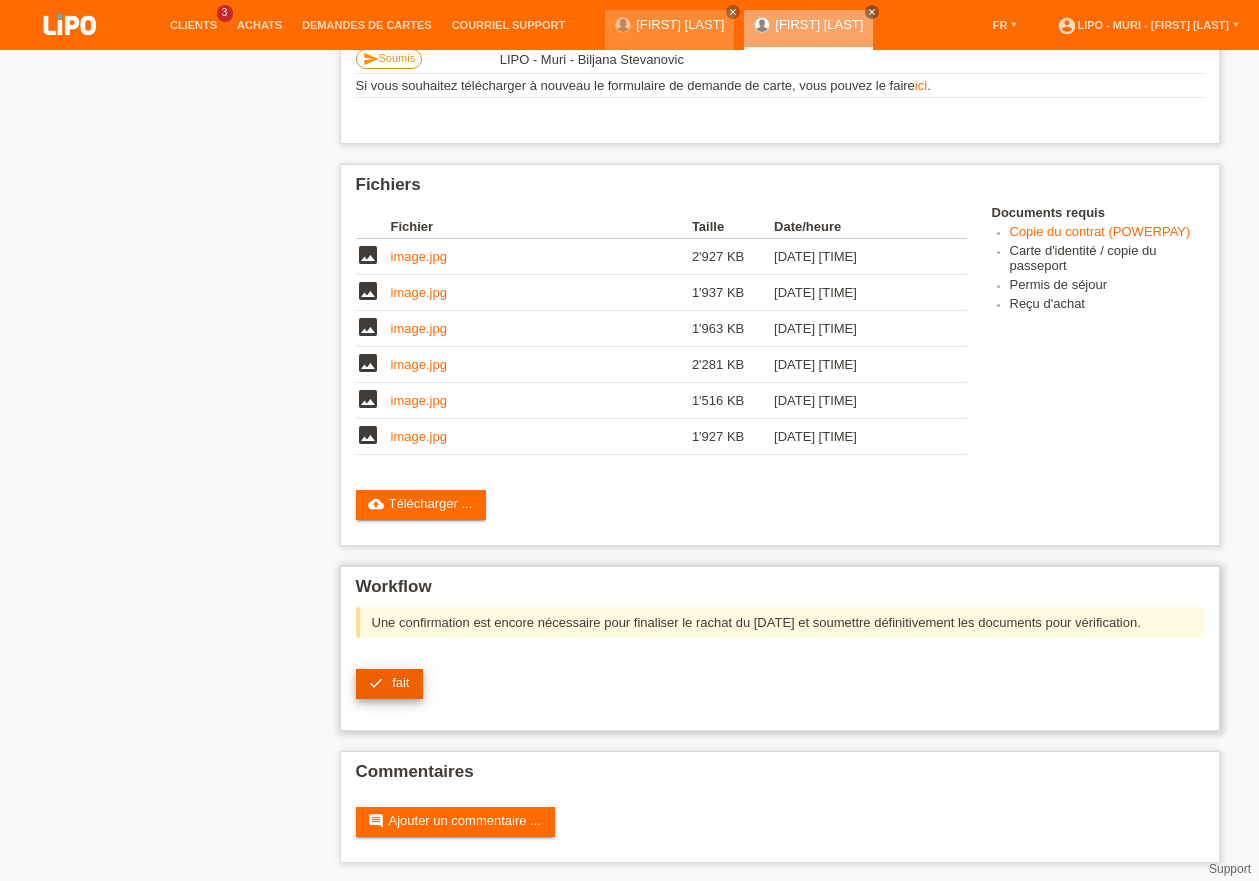 click on "fait" at bounding box center (400, 682) 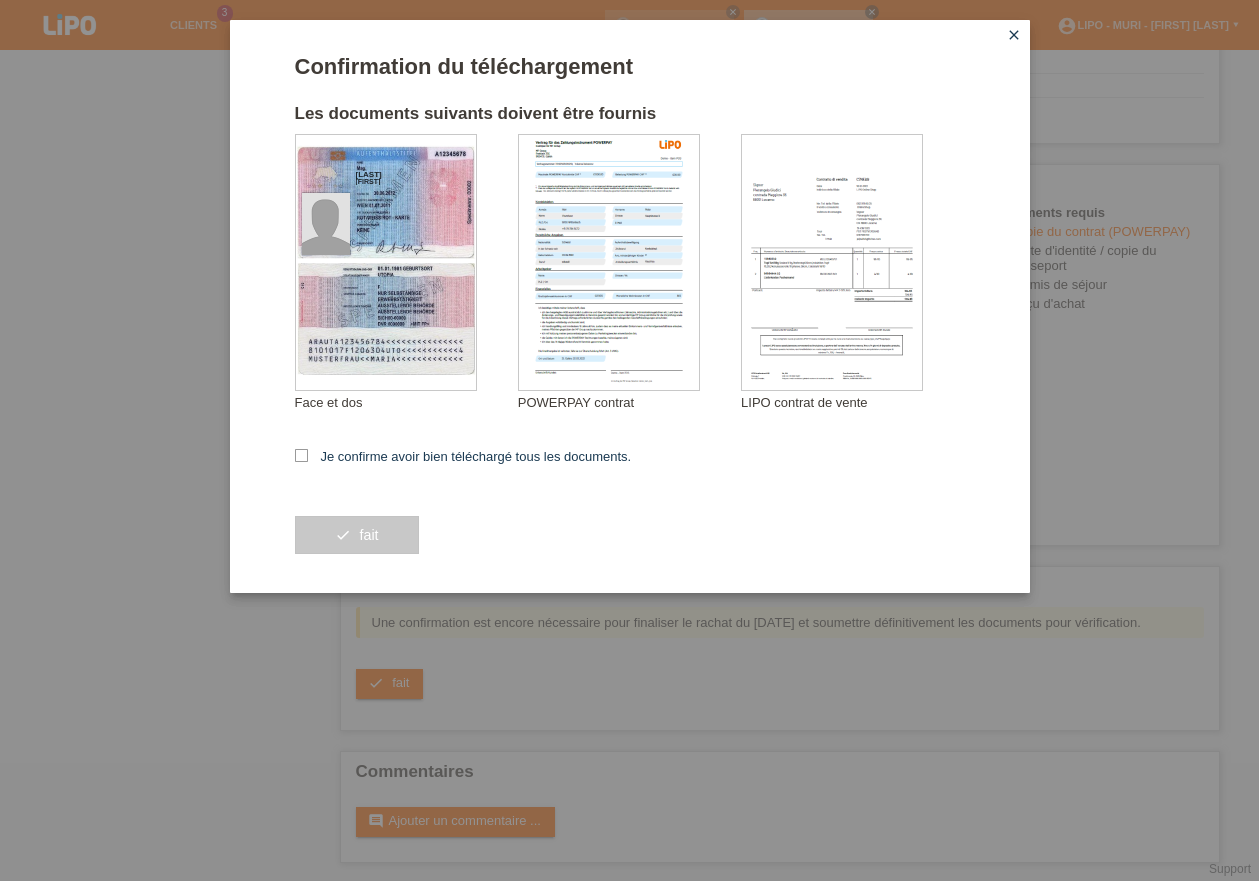 click at bounding box center (301, 455) 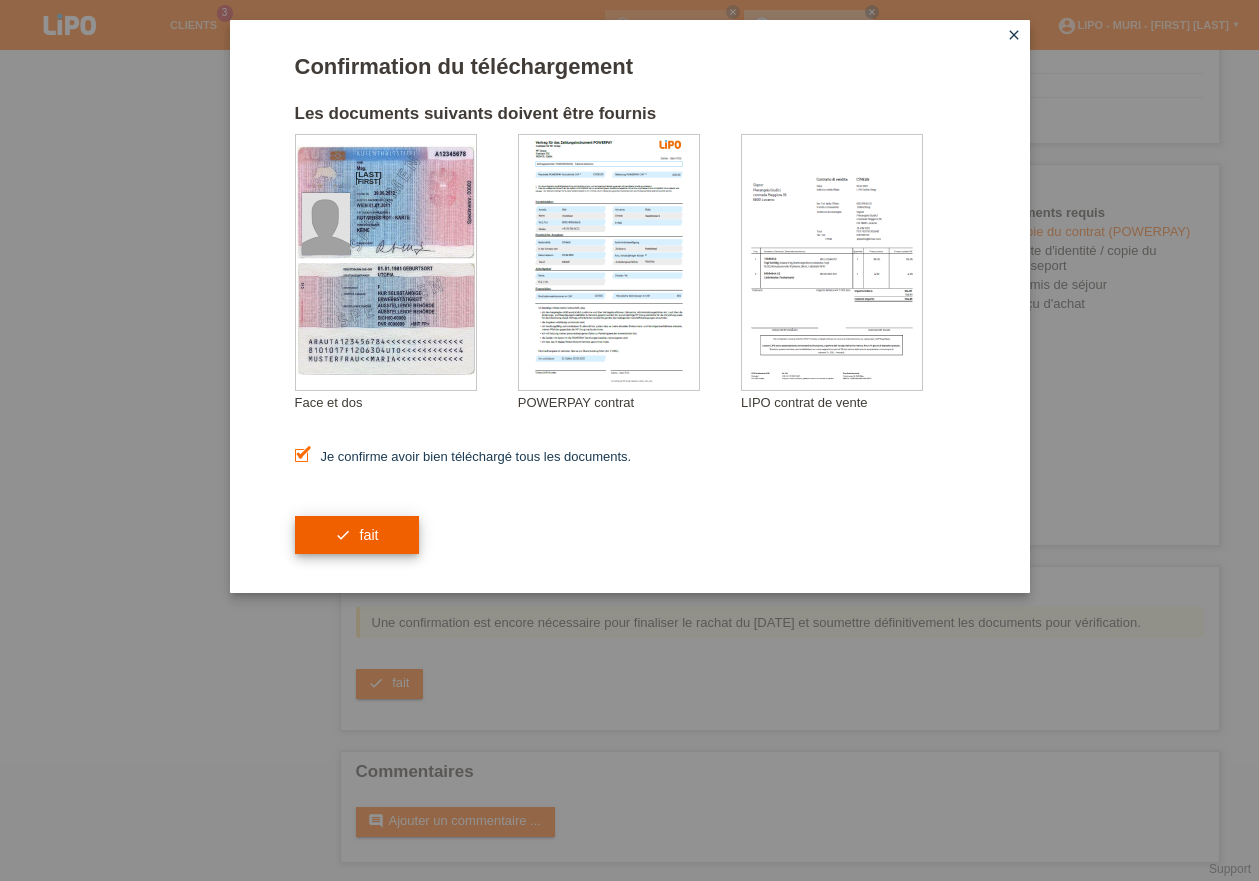 click on "check   fait" at bounding box center [357, 535] 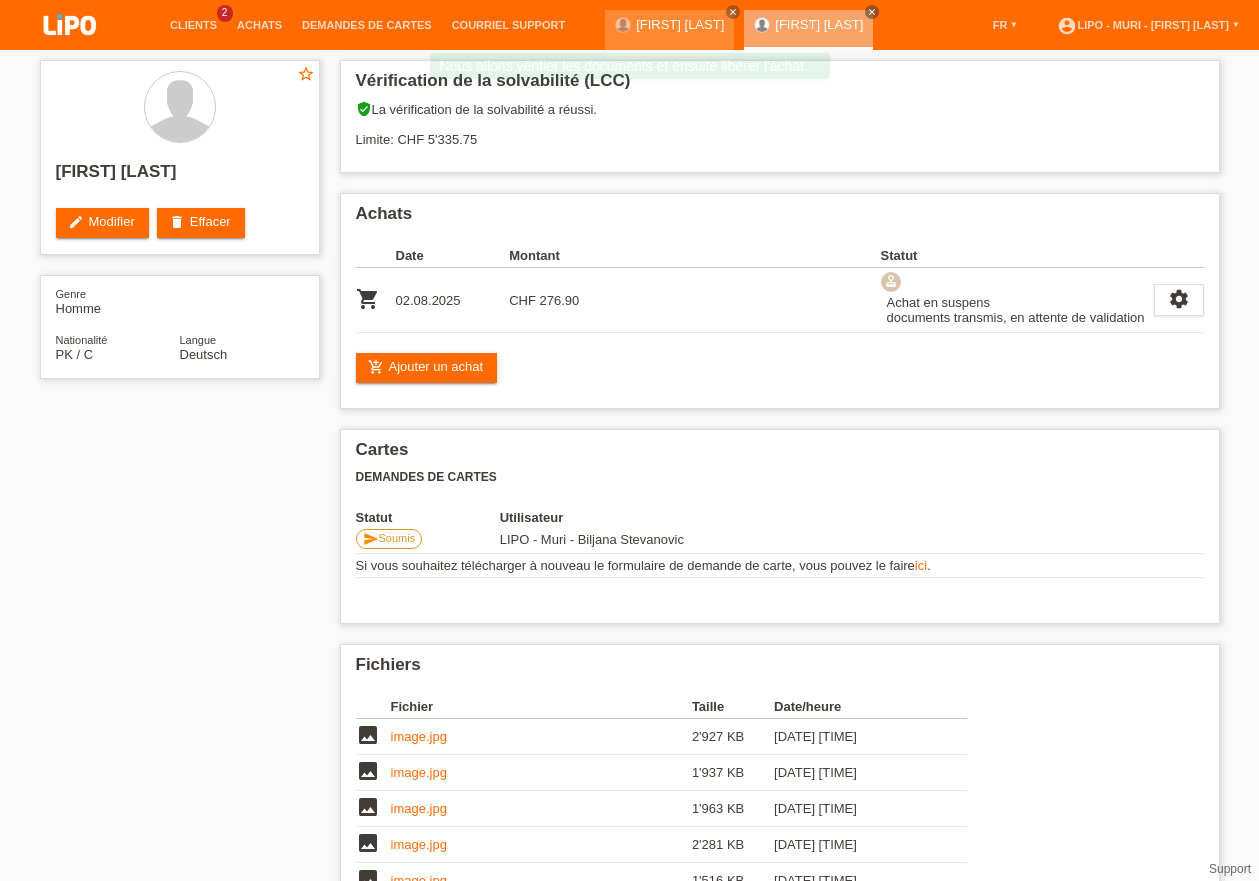 scroll, scrollTop: 0, scrollLeft: 0, axis: both 